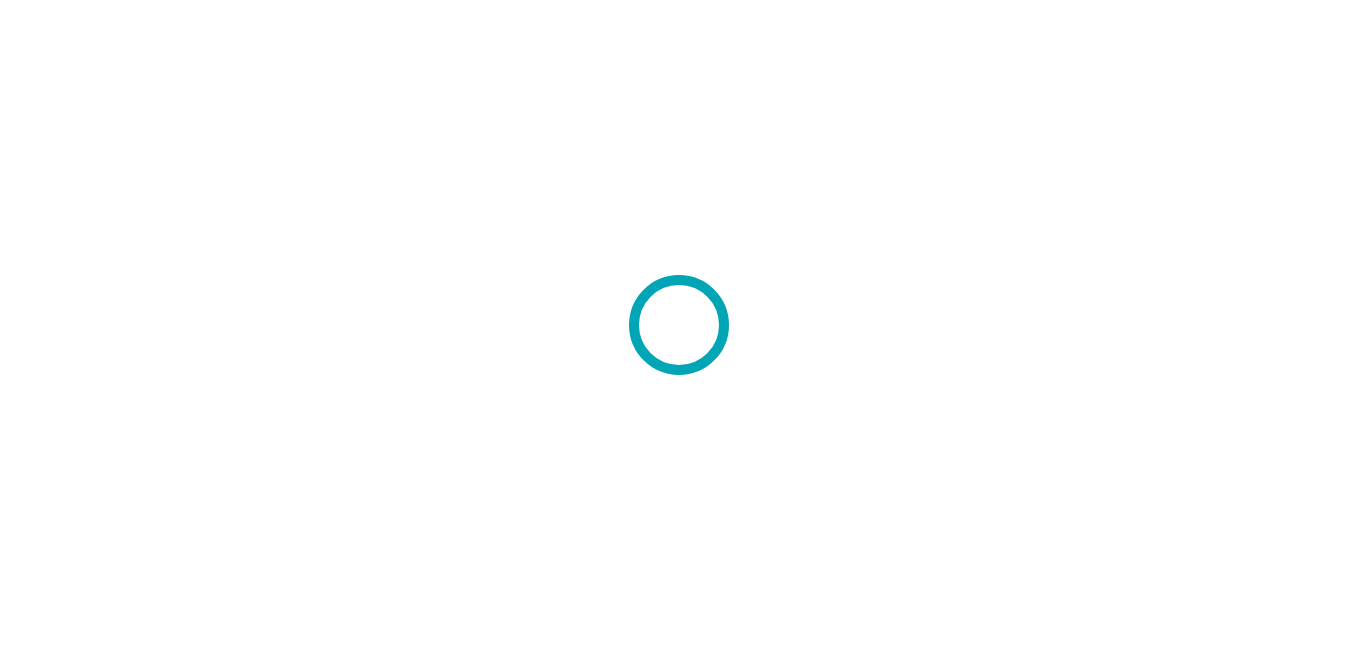 scroll, scrollTop: 0, scrollLeft: 0, axis: both 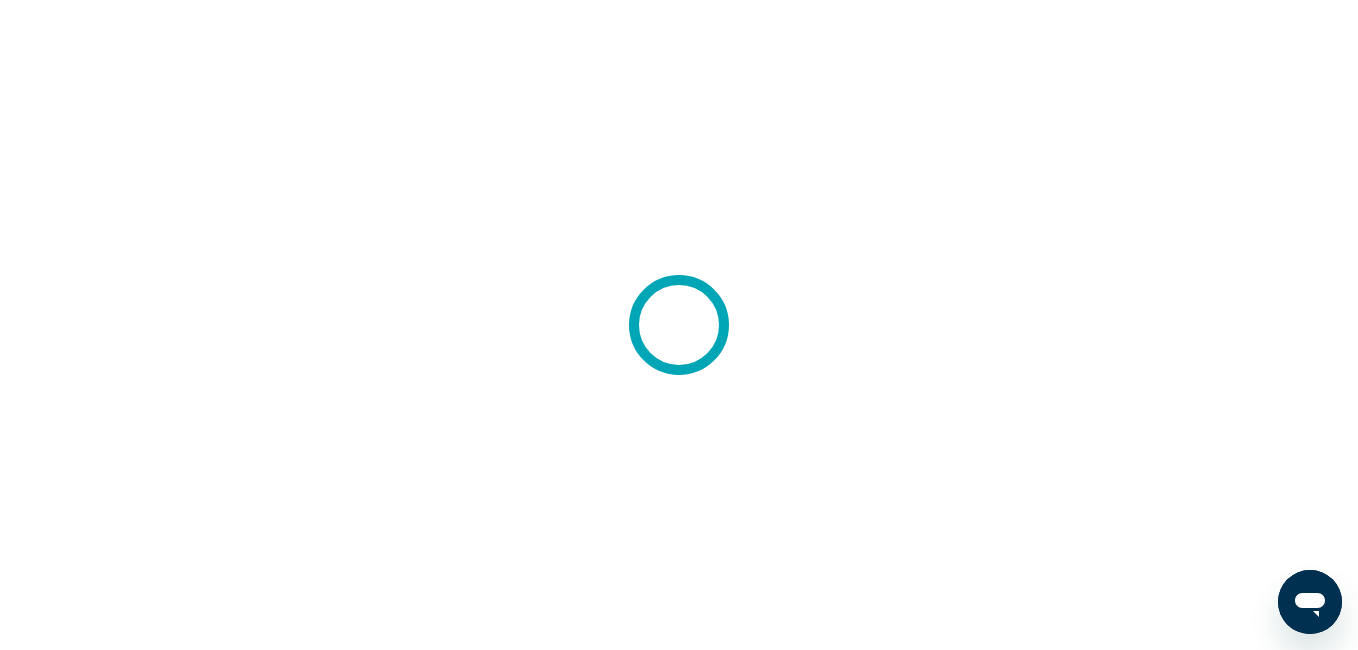 click 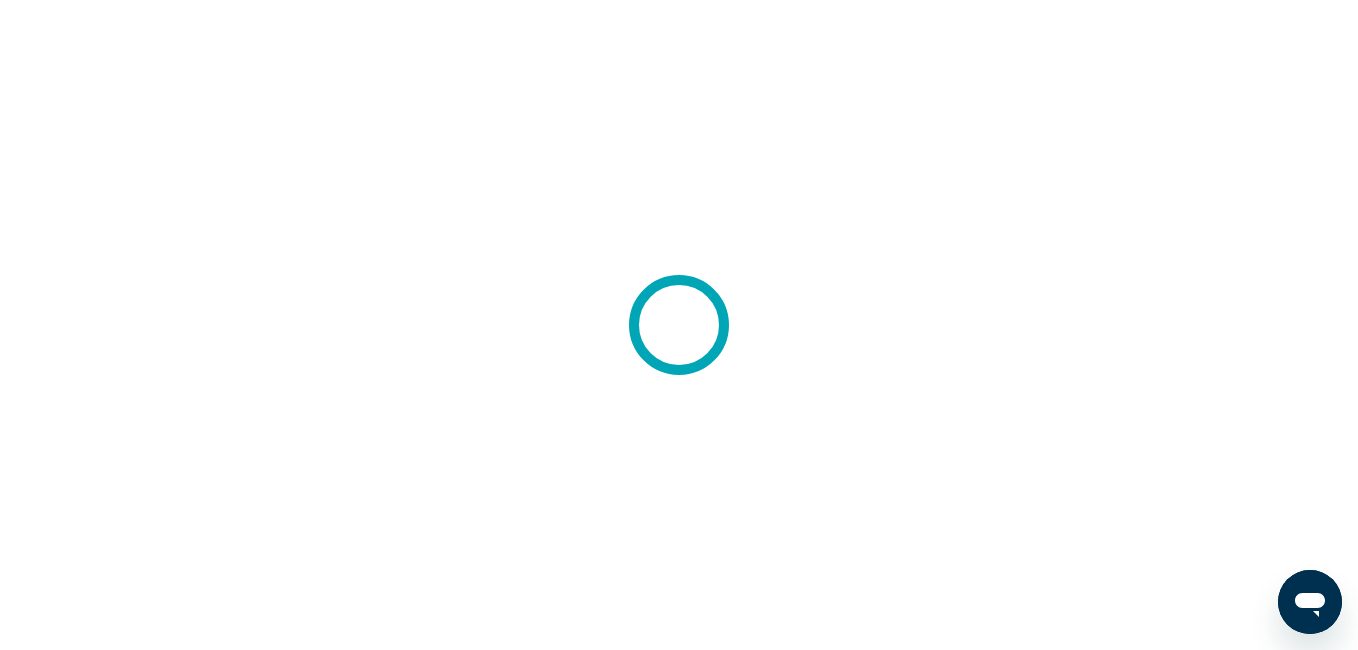 click 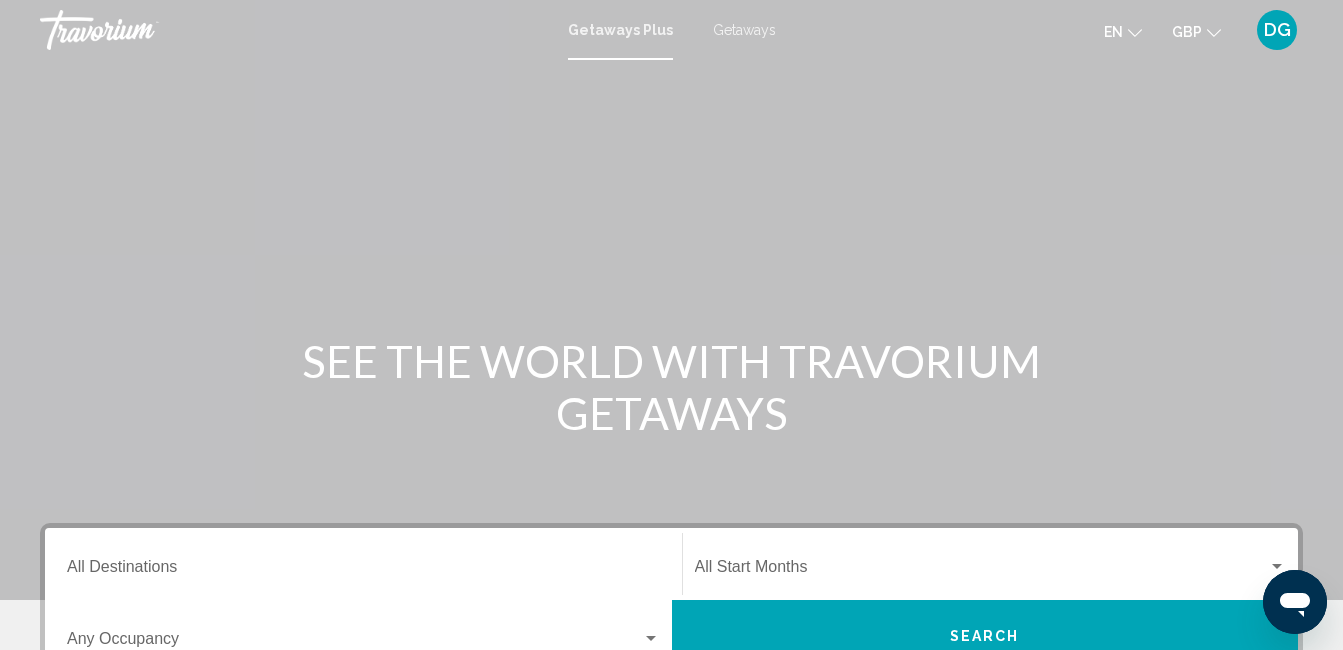 click on "Getaways" at bounding box center [744, 30] 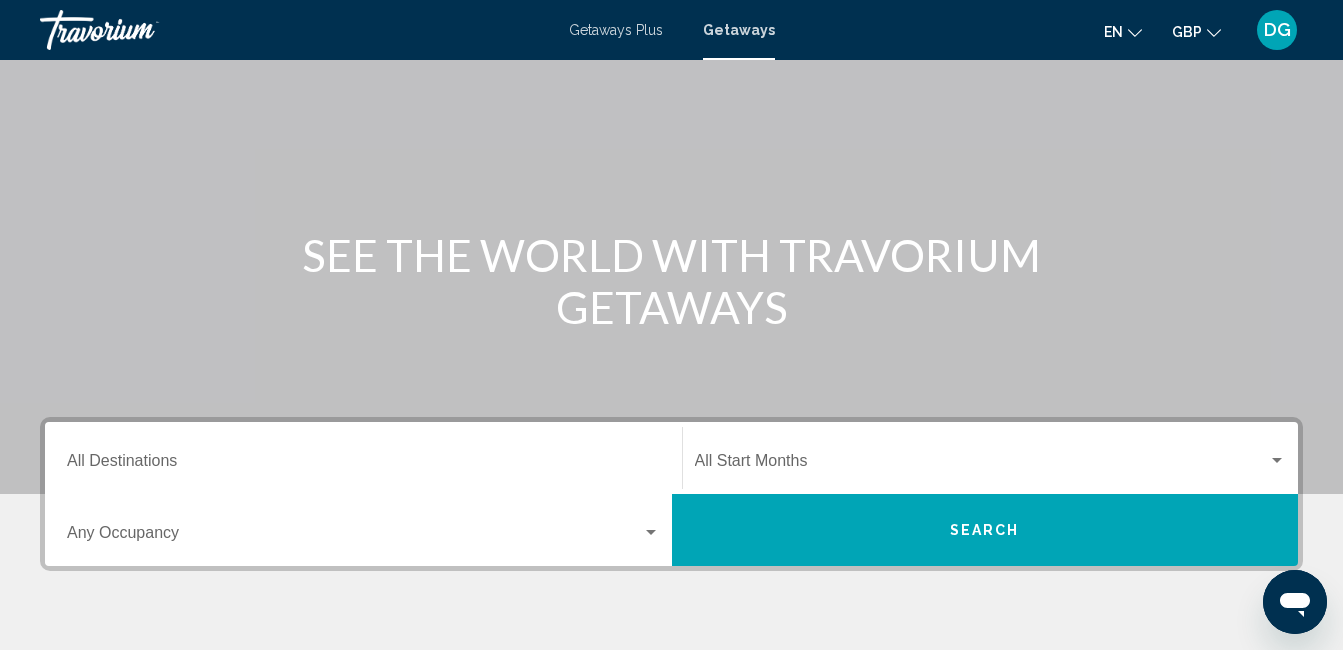 scroll, scrollTop: 162, scrollLeft: 0, axis: vertical 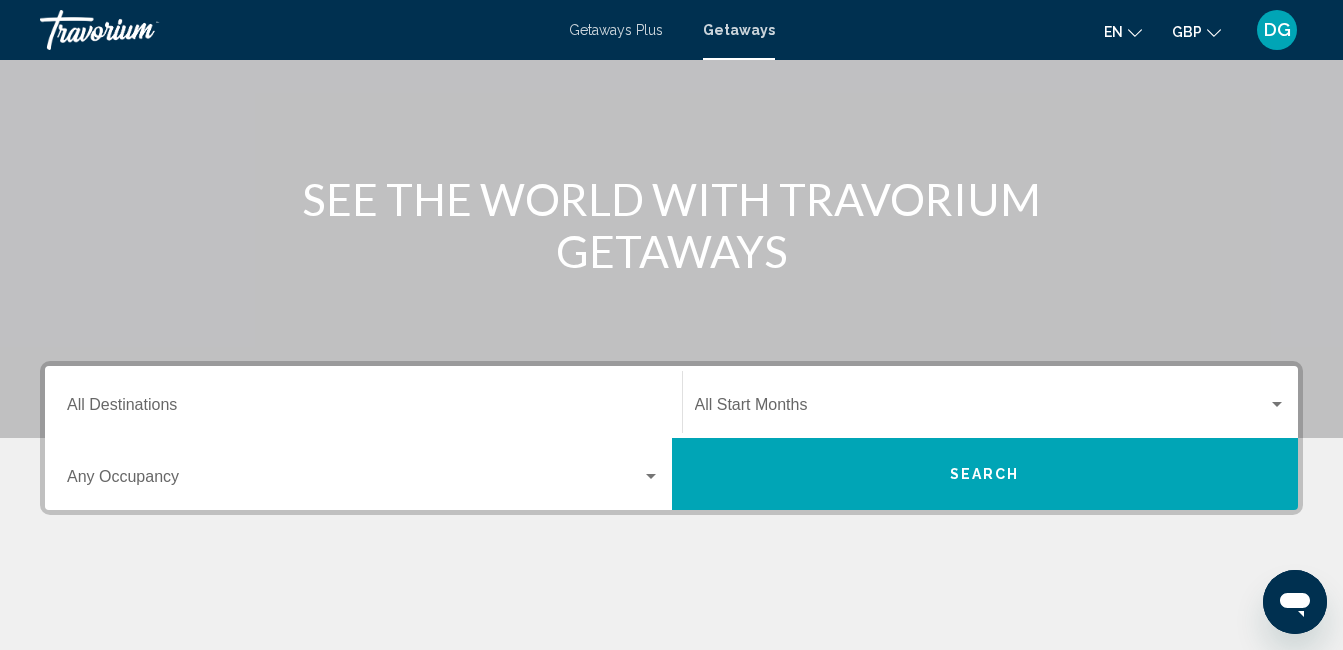 click on "Destination All Destinations" at bounding box center [363, 409] 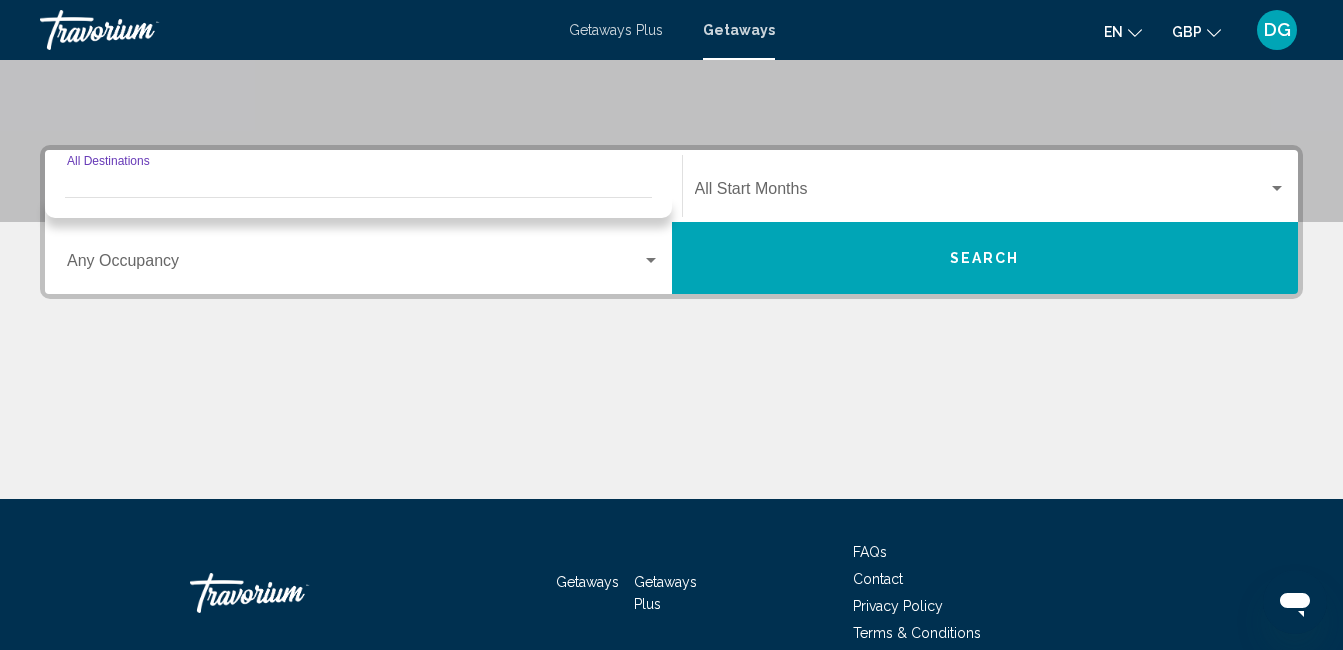 scroll, scrollTop: 458, scrollLeft: 0, axis: vertical 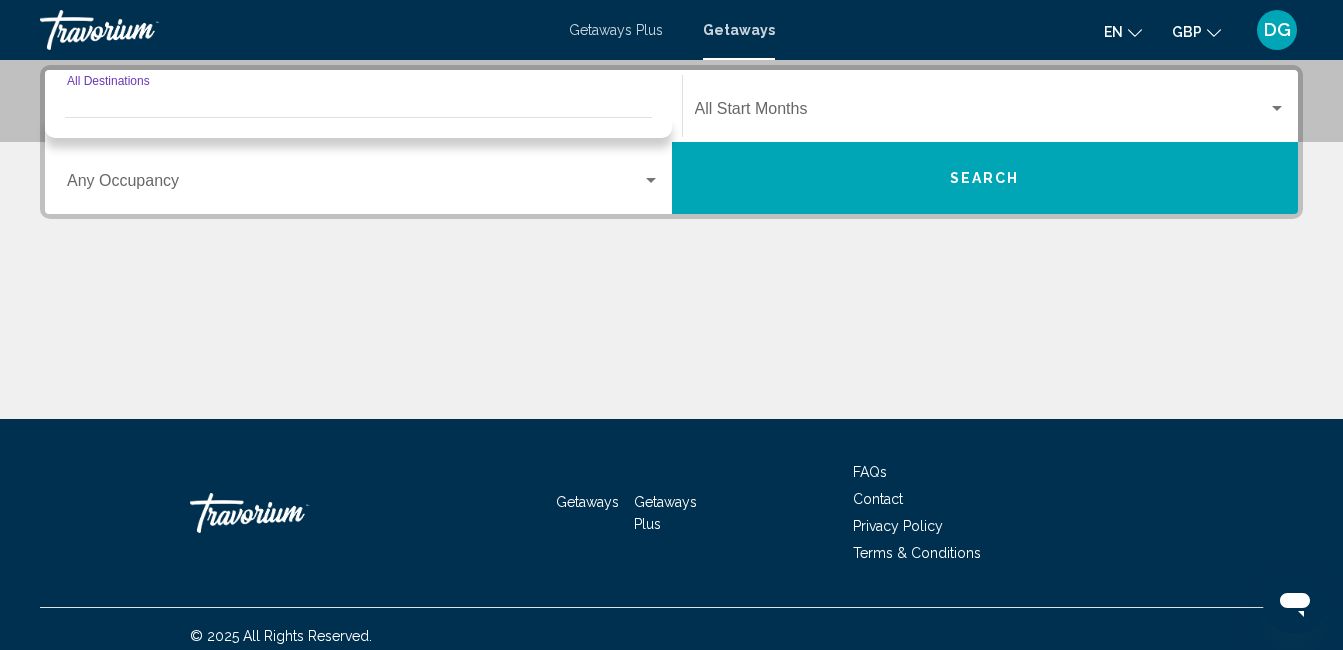click on "Destination All Destinations" at bounding box center [363, 106] 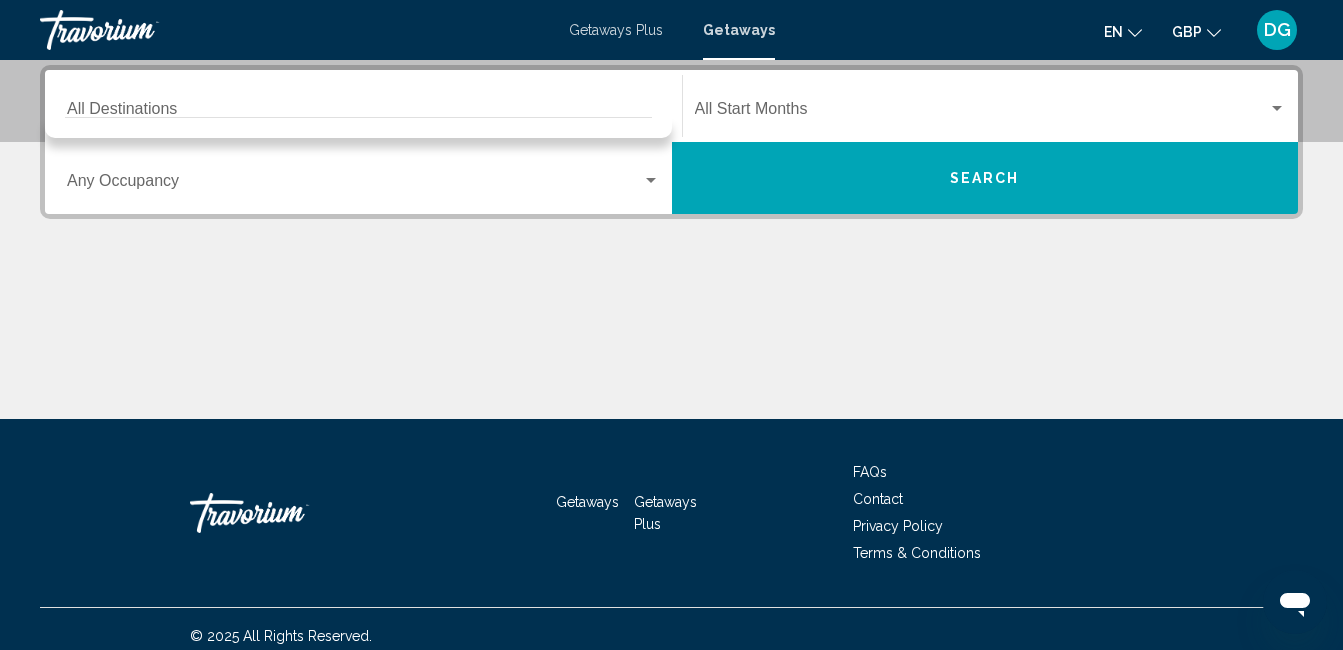 click on "Destination All Destinations" at bounding box center [363, 106] 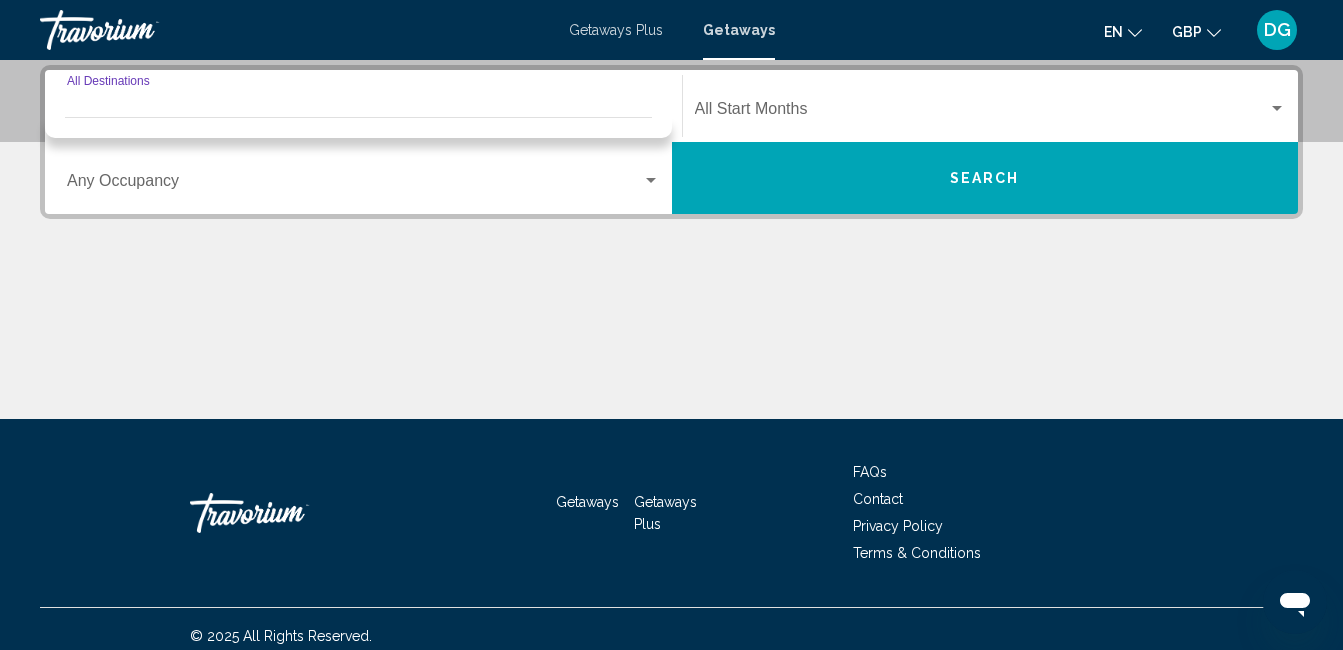 click on "Destination All Destinations" at bounding box center (363, 106) 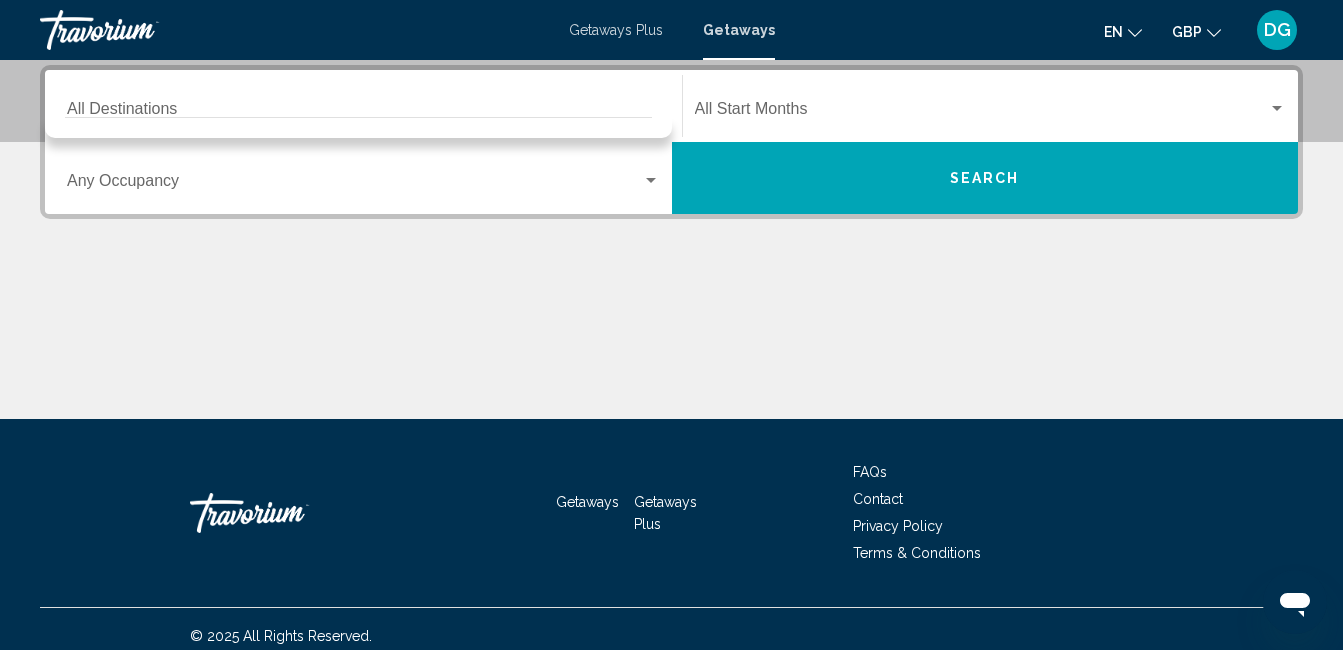 drag, startPoint x: 77, startPoint y: 87, endPoint x: 466, endPoint y: 73, distance: 389.25186 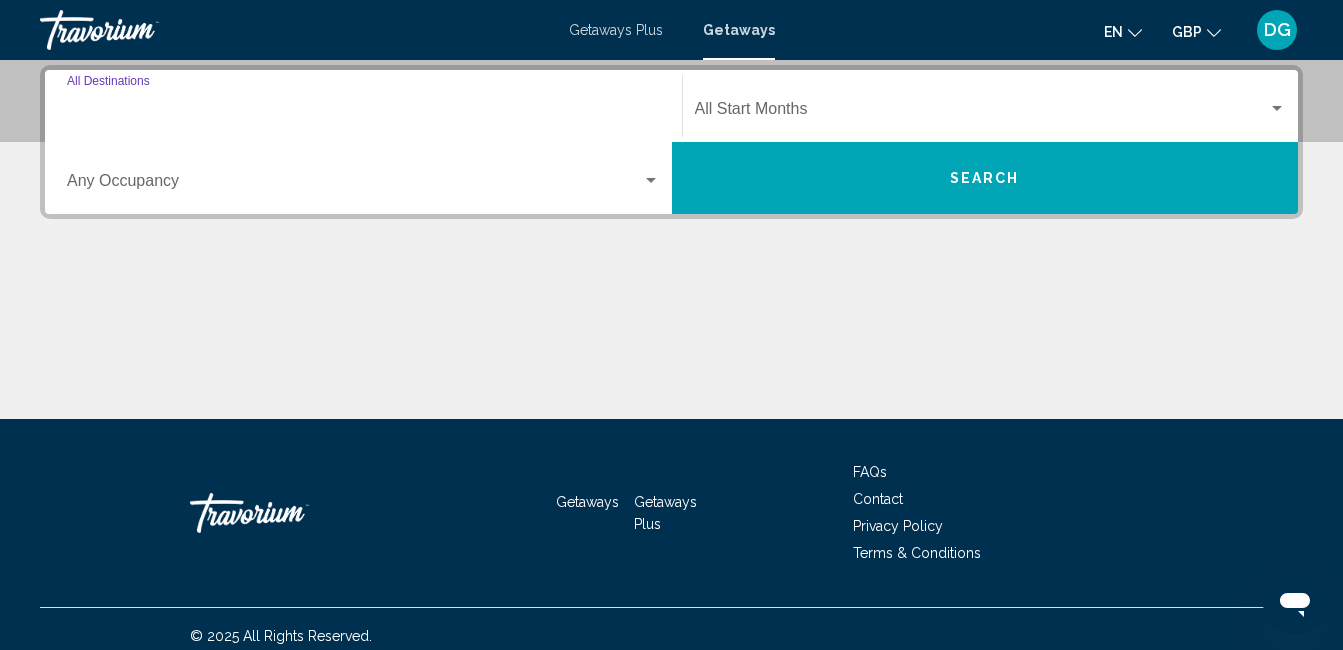 drag, startPoint x: 277, startPoint y: 104, endPoint x: 191, endPoint y: 114, distance: 86.579445 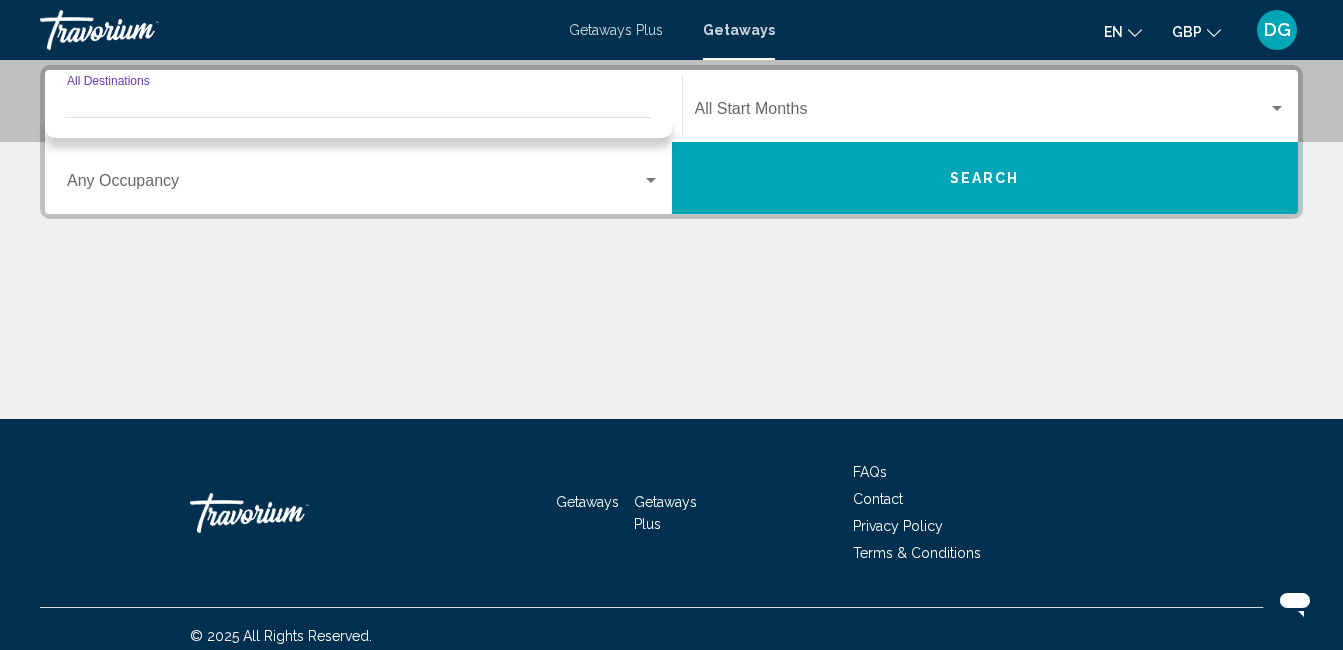 scroll, scrollTop: 289, scrollLeft: 0, axis: vertical 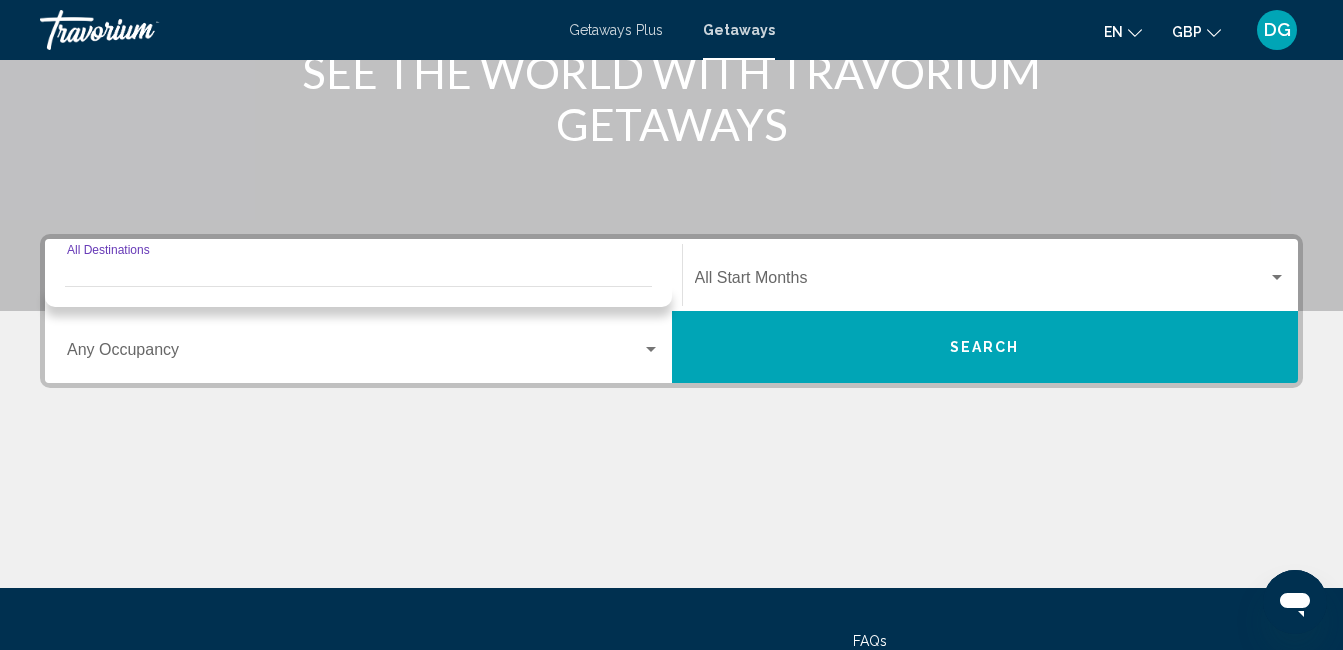 click at bounding box center (671, 11) 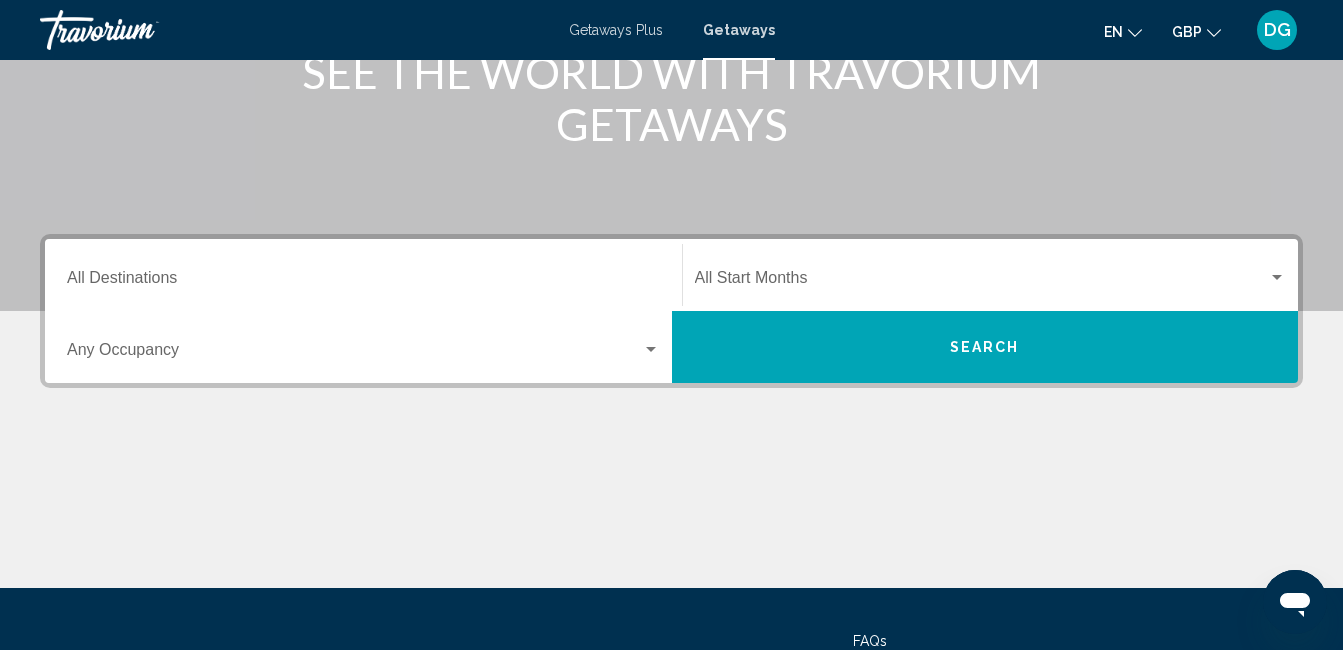 click on "Destination All Destinations" at bounding box center (363, 275) 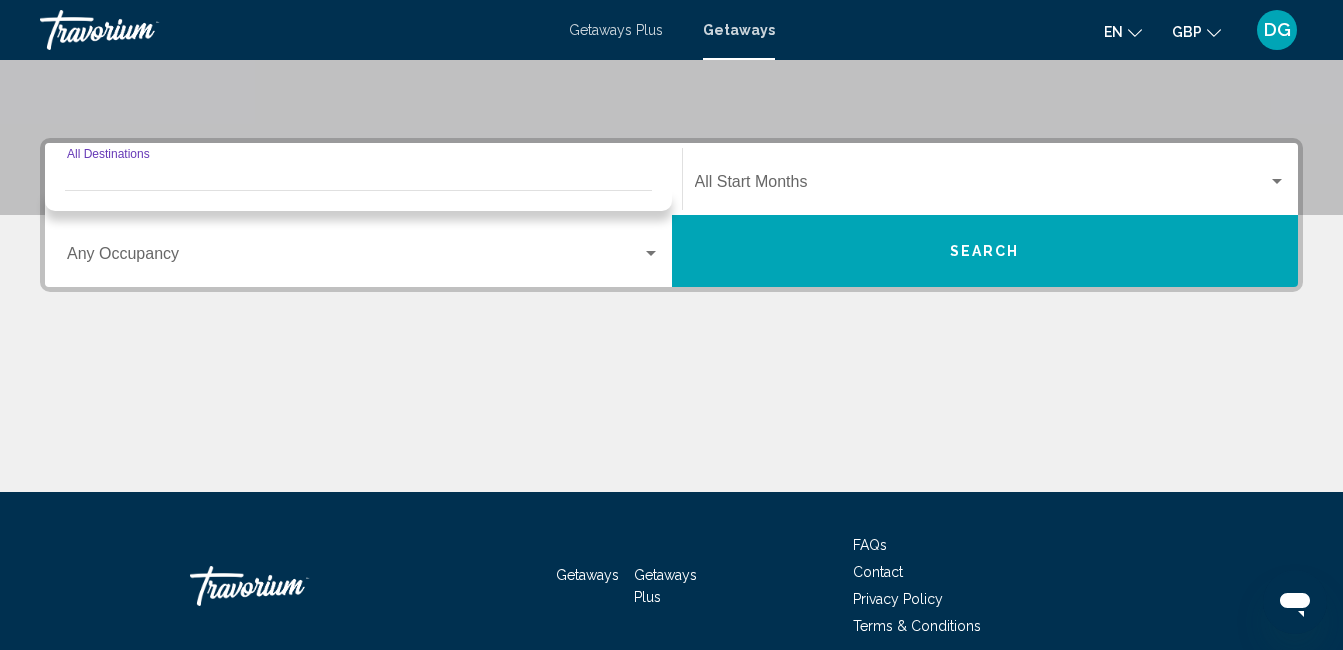 scroll, scrollTop: 458, scrollLeft: 0, axis: vertical 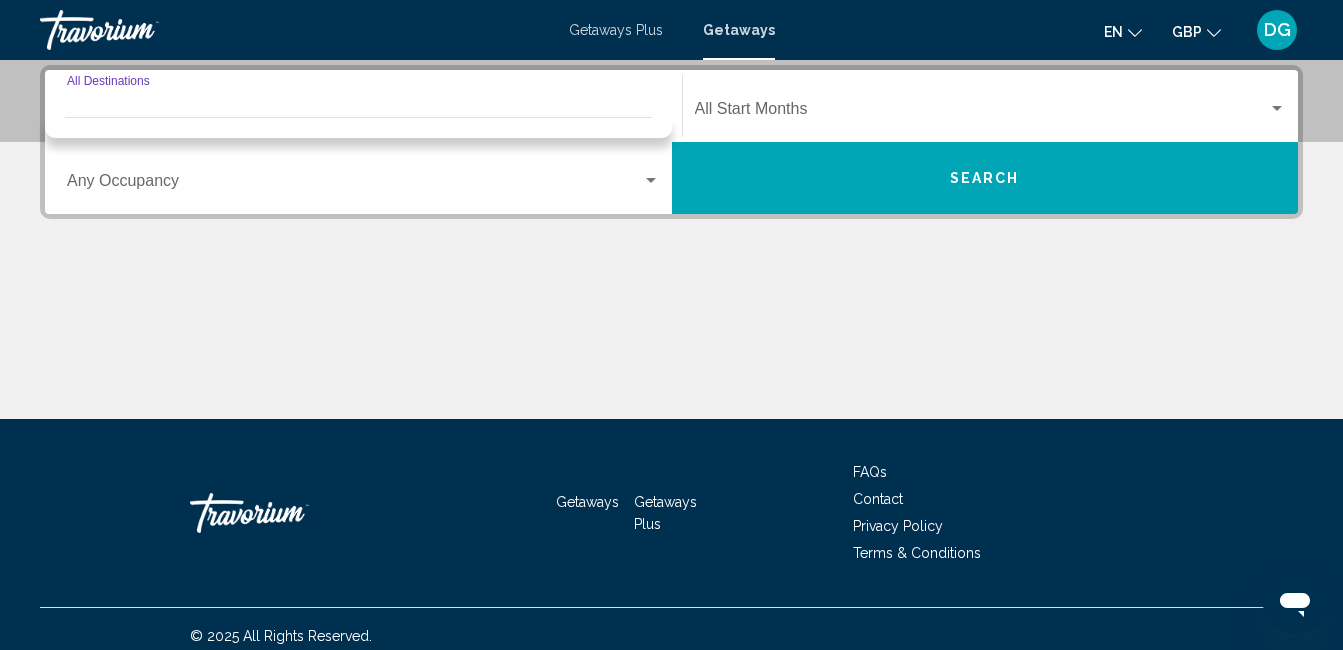 click on "Destination All Destinations" at bounding box center [363, 106] 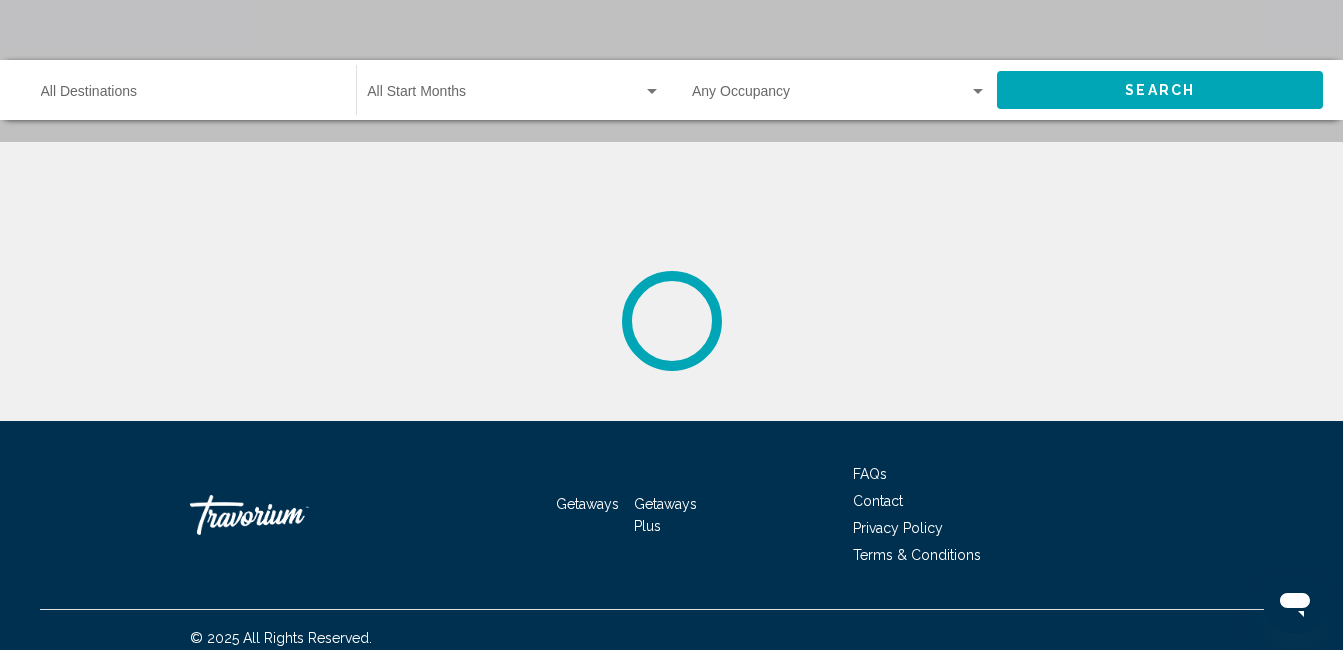 scroll, scrollTop: 0, scrollLeft: 0, axis: both 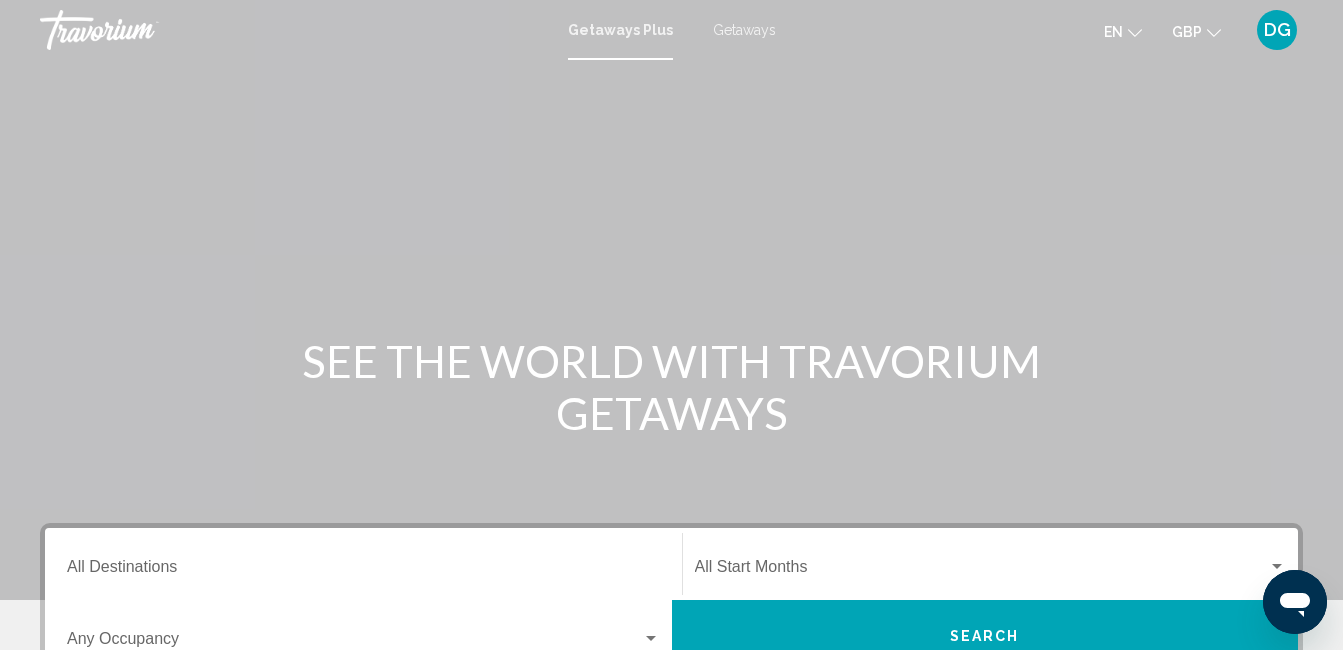 click on "Destination All Destinations" at bounding box center (363, 564) 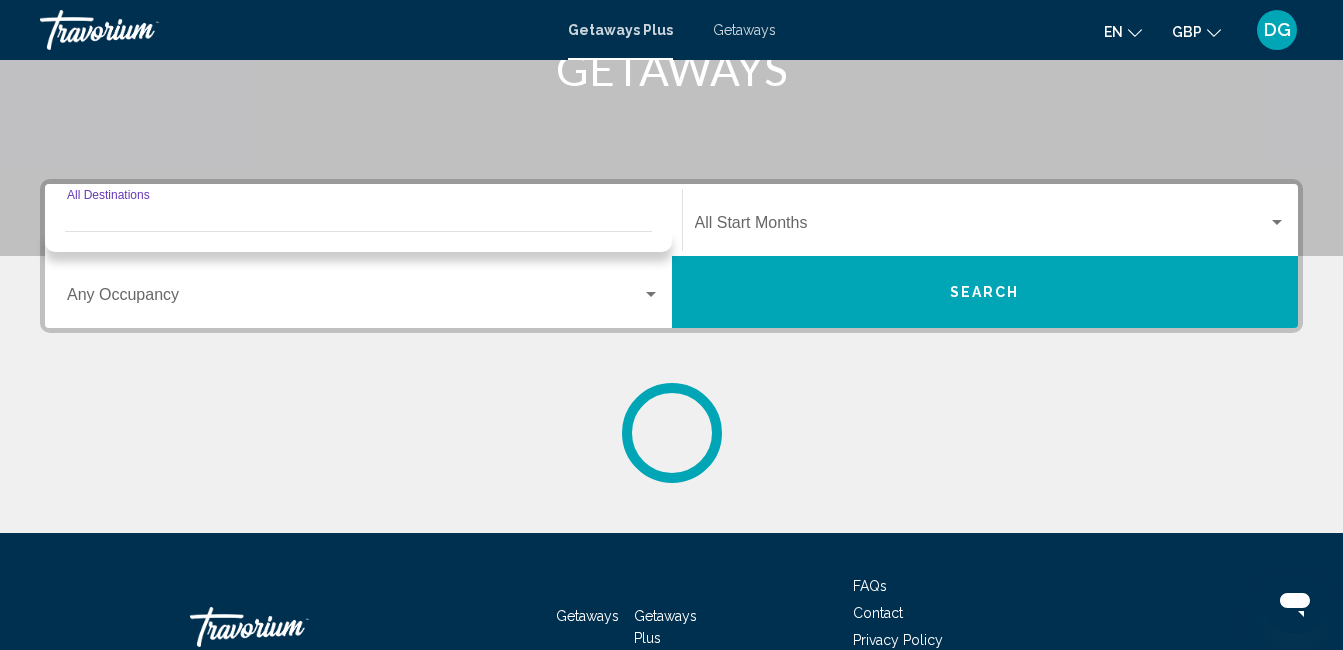scroll, scrollTop: 458, scrollLeft: 0, axis: vertical 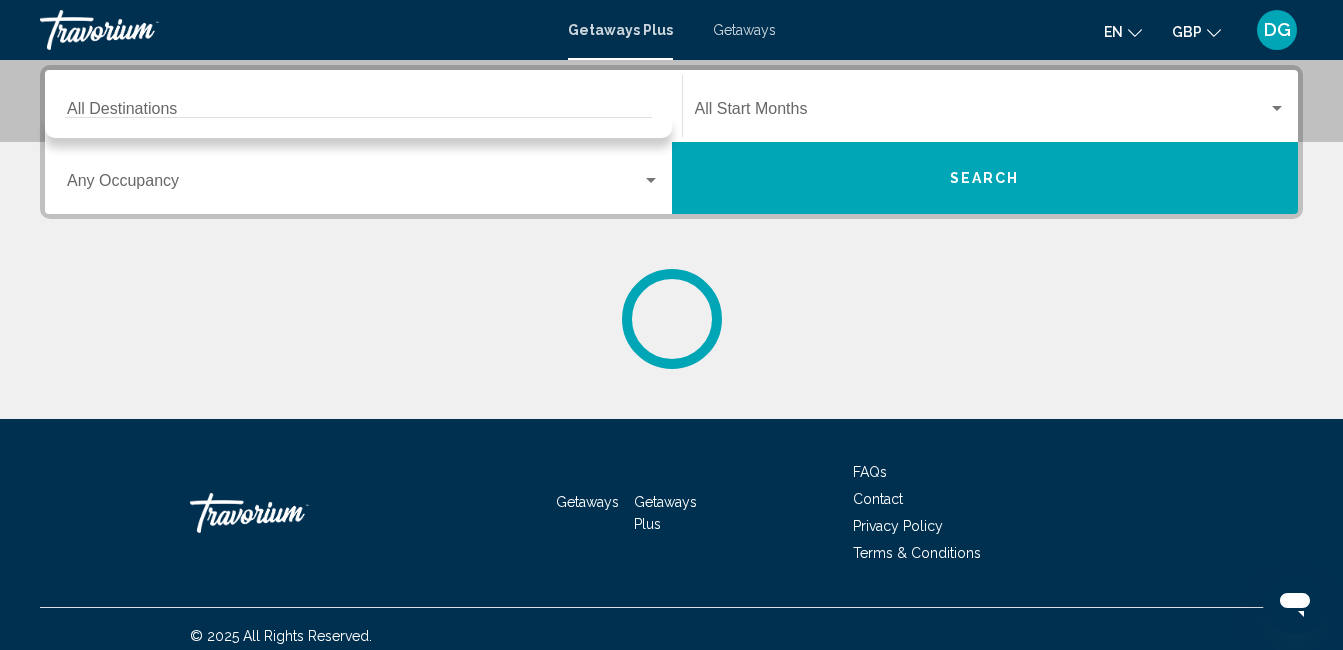 click on "Destination All Destinations" at bounding box center [363, 106] 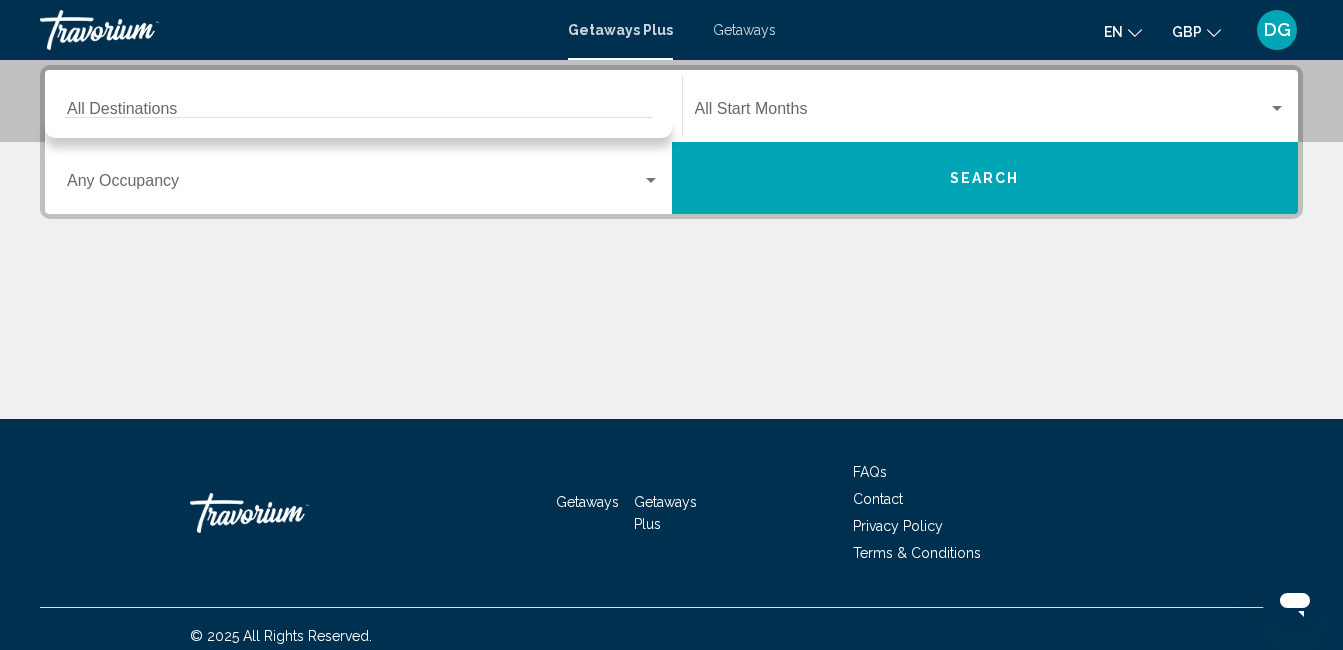 click on "Getaways" at bounding box center [744, 30] 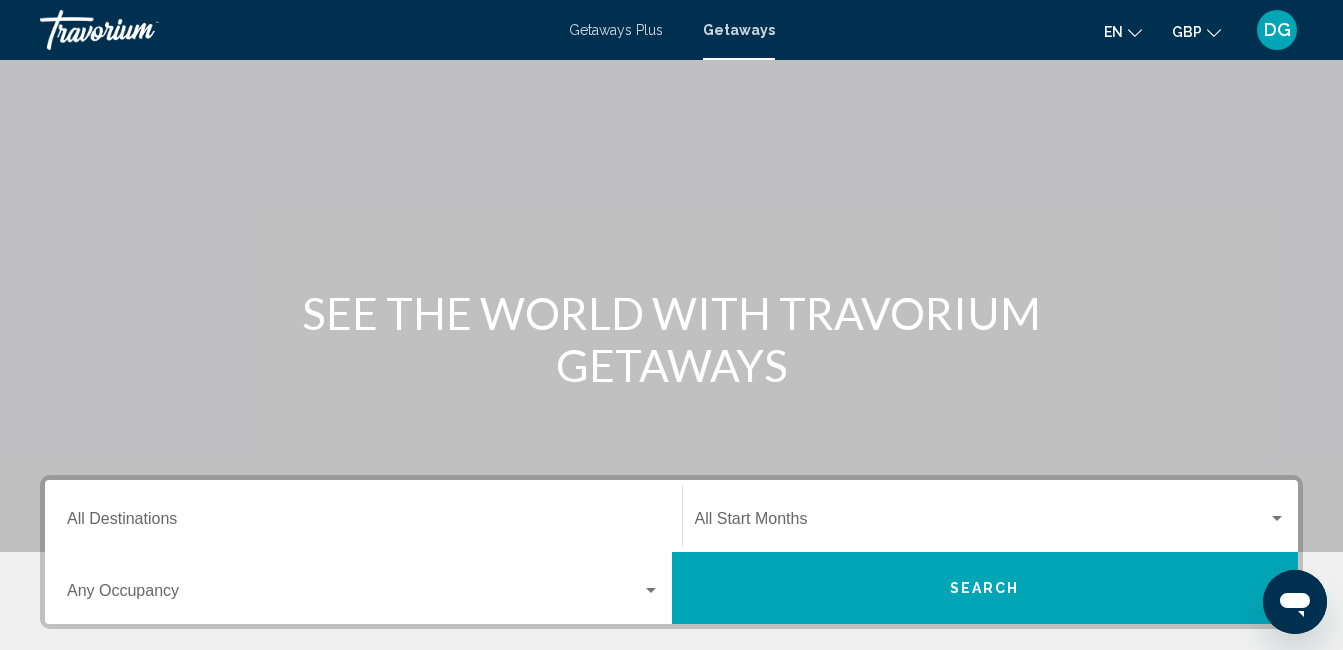 scroll, scrollTop: 108, scrollLeft: 0, axis: vertical 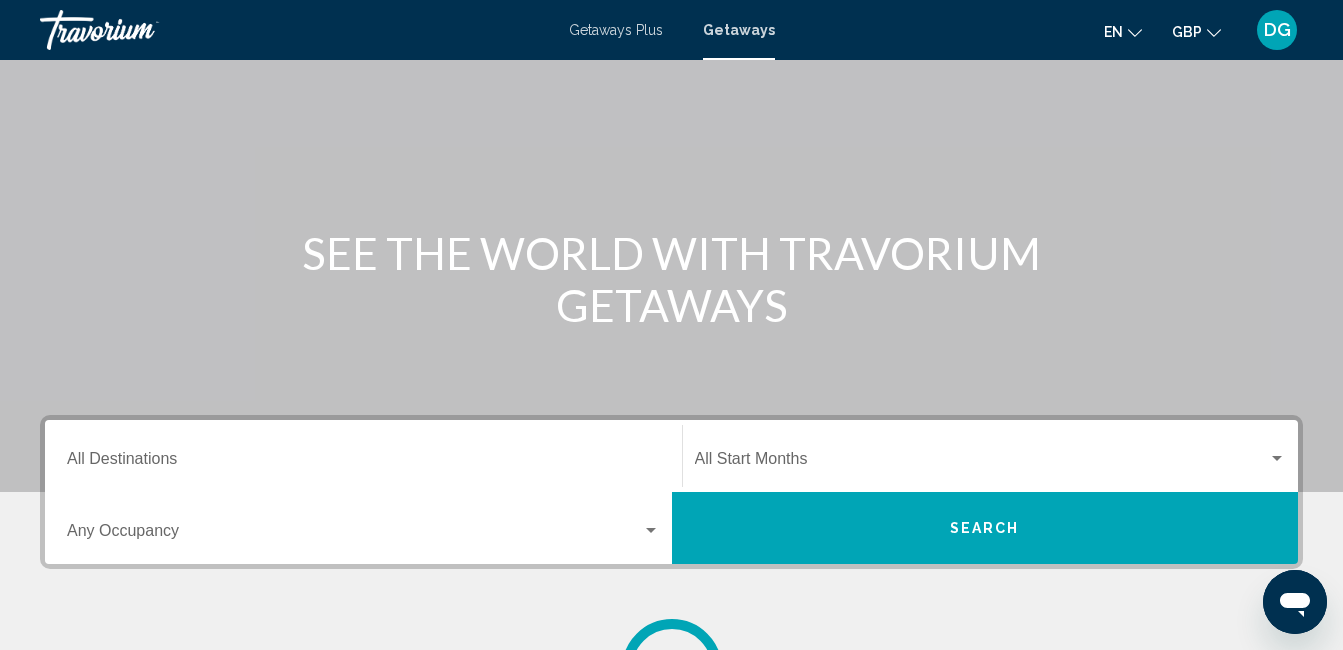 click on "Destination All Destinations" at bounding box center [363, 456] 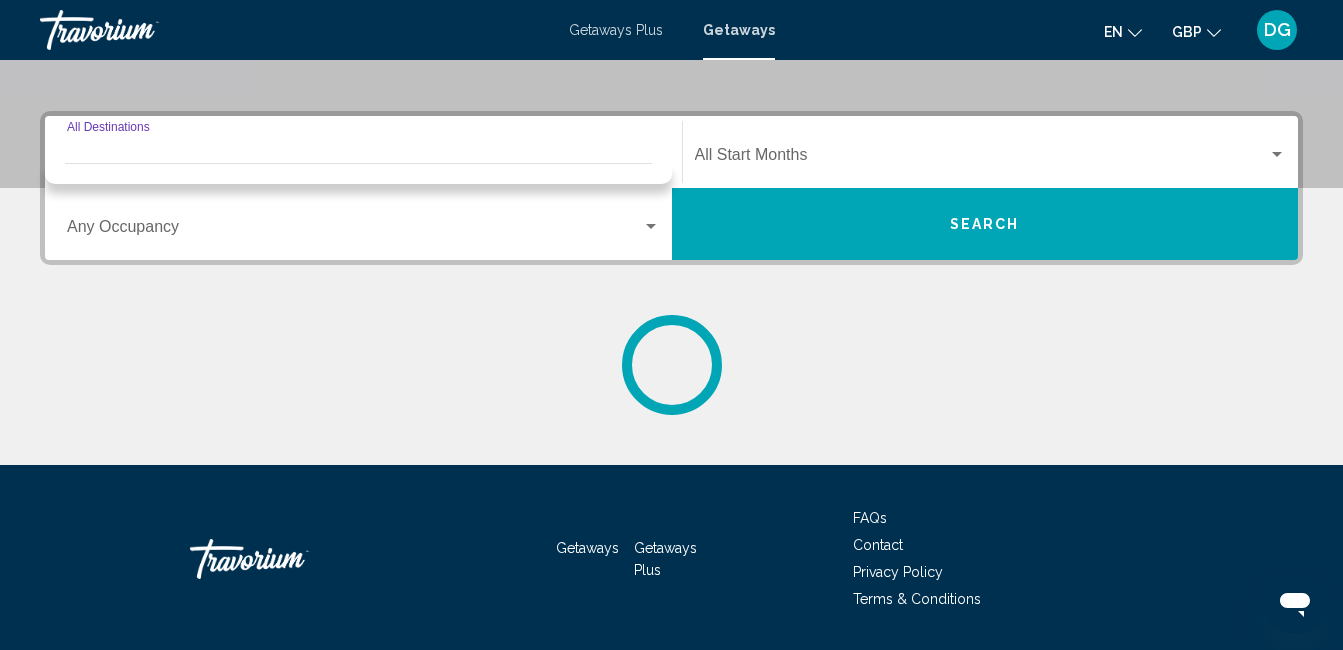 scroll, scrollTop: 458, scrollLeft: 0, axis: vertical 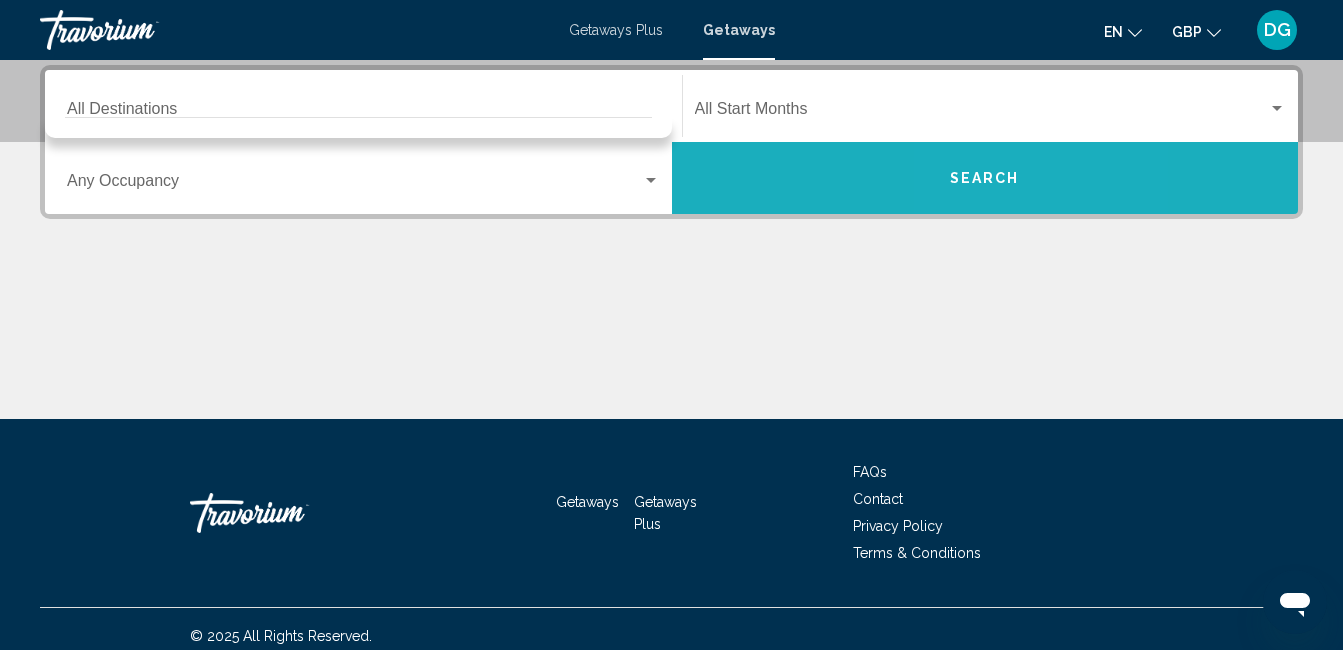 click on "Search" at bounding box center (985, 179) 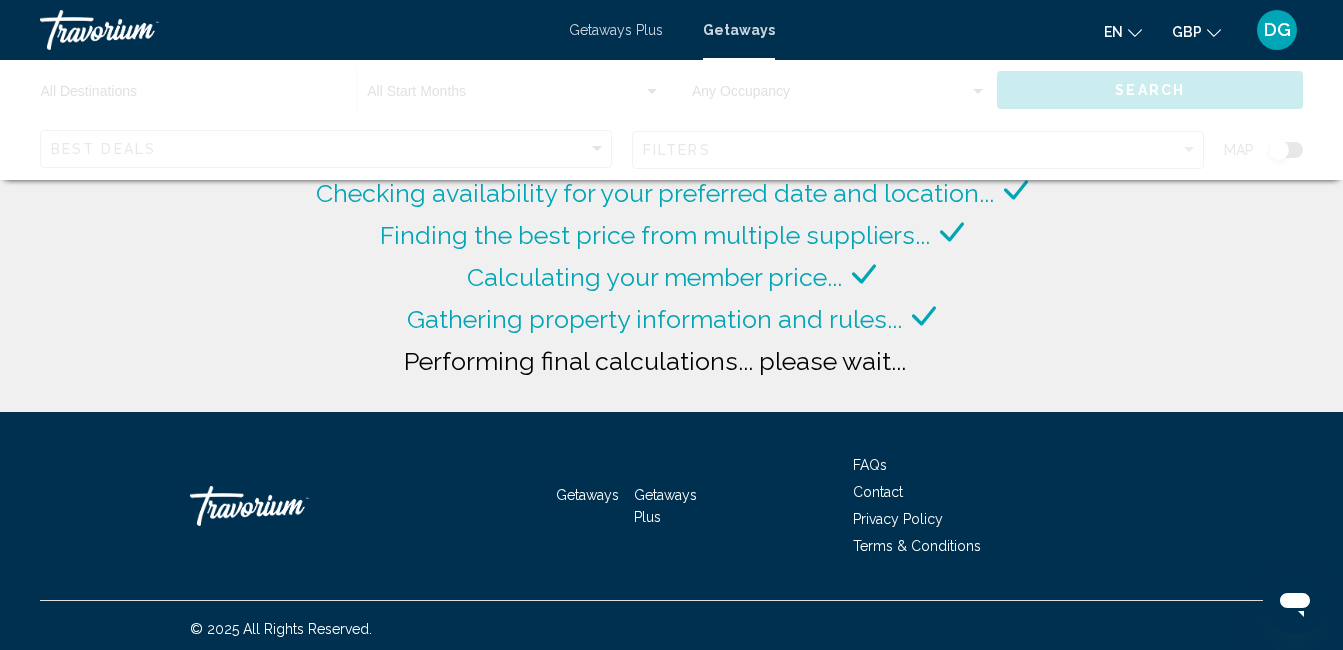 click on "Performing final calculations... please wait..." 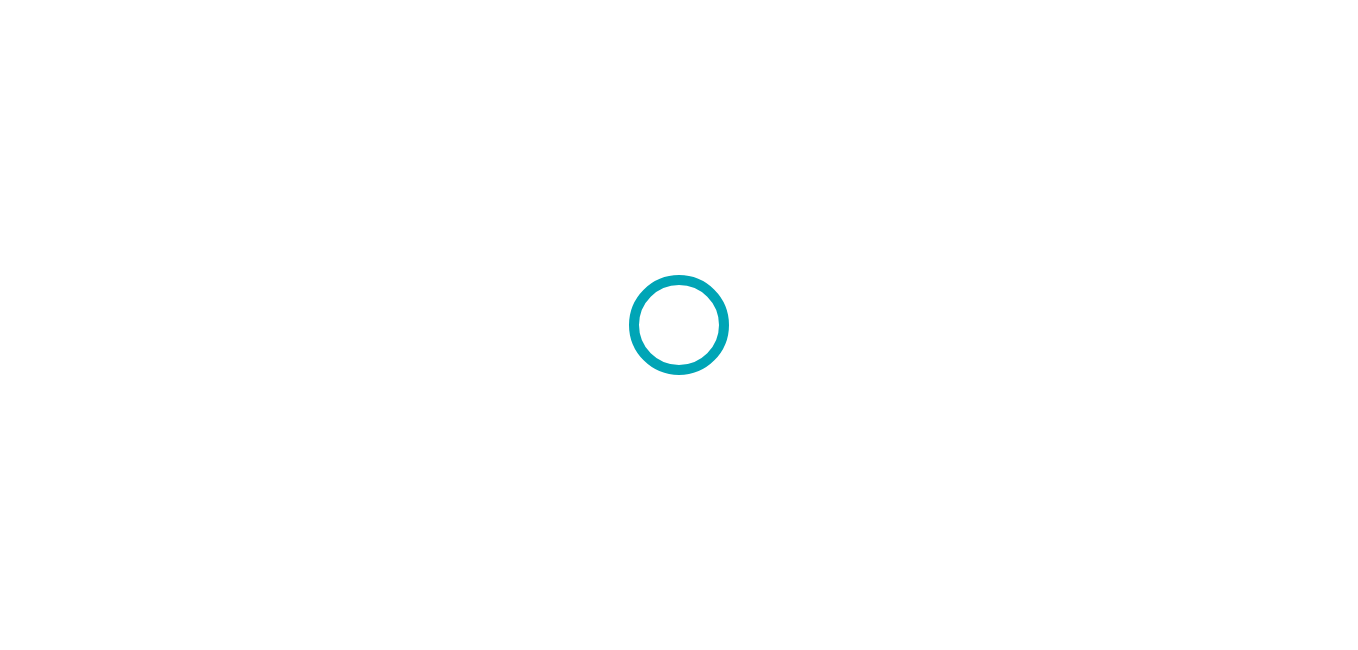 scroll, scrollTop: 0, scrollLeft: 0, axis: both 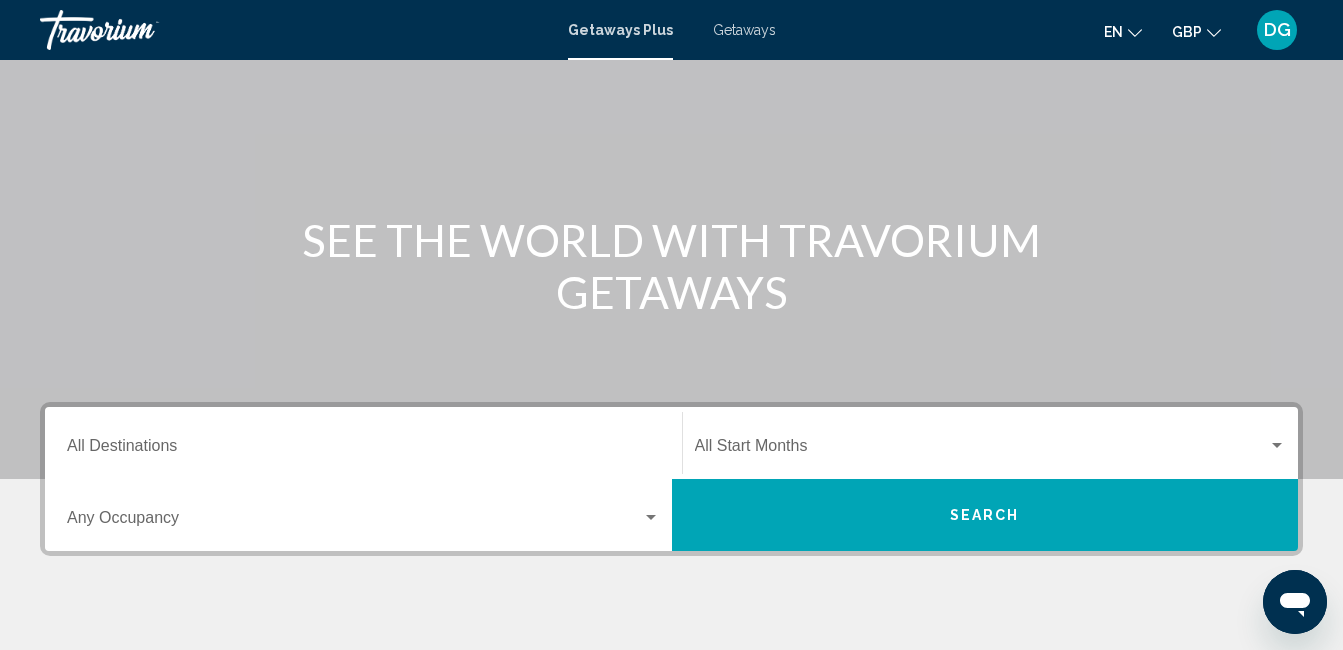 click on "Destination All Destinations" at bounding box center [363, 443] 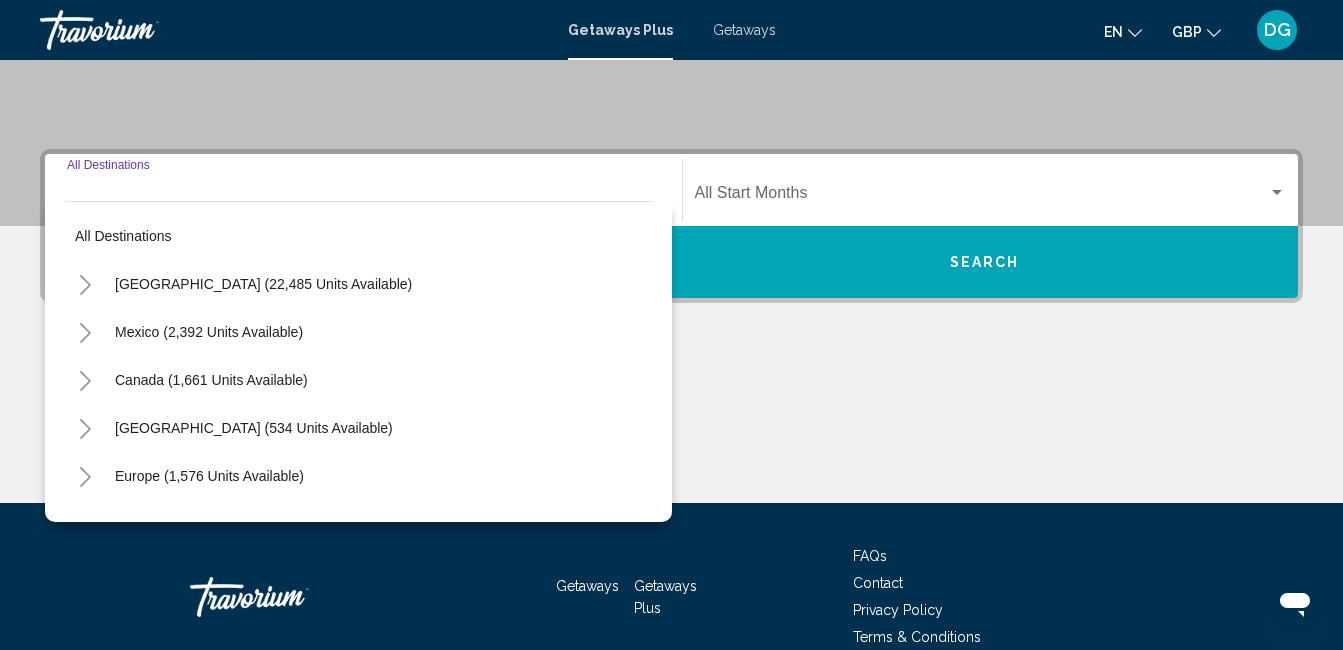 scroll, scrollTop: 458, scrollLeft: 0, axis: vertical 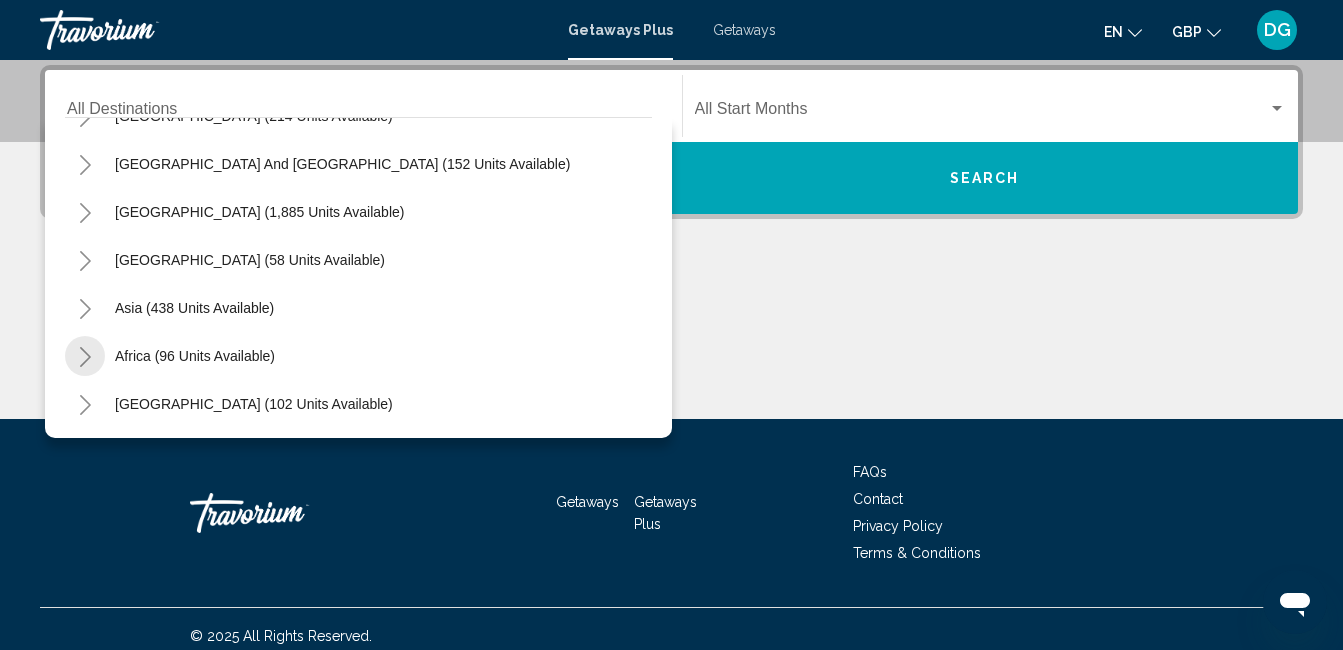 click 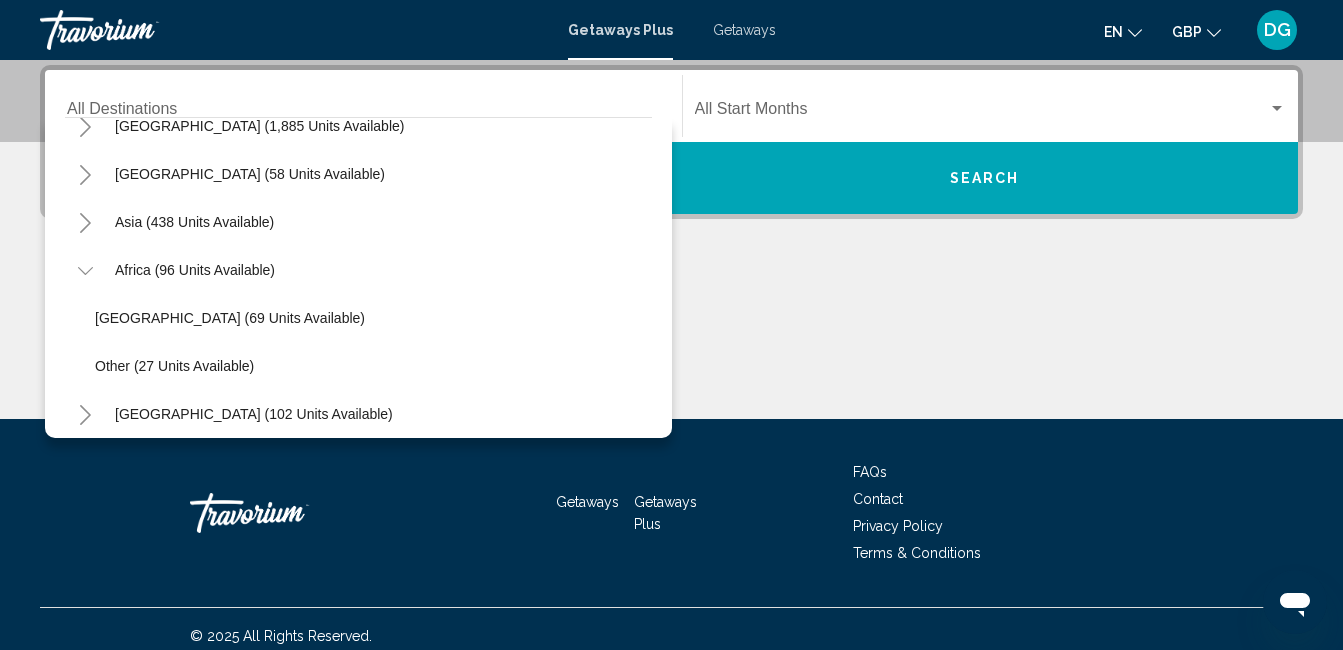 scroll, scrollTop: 420, scrollLeft: 0, axis: vertical 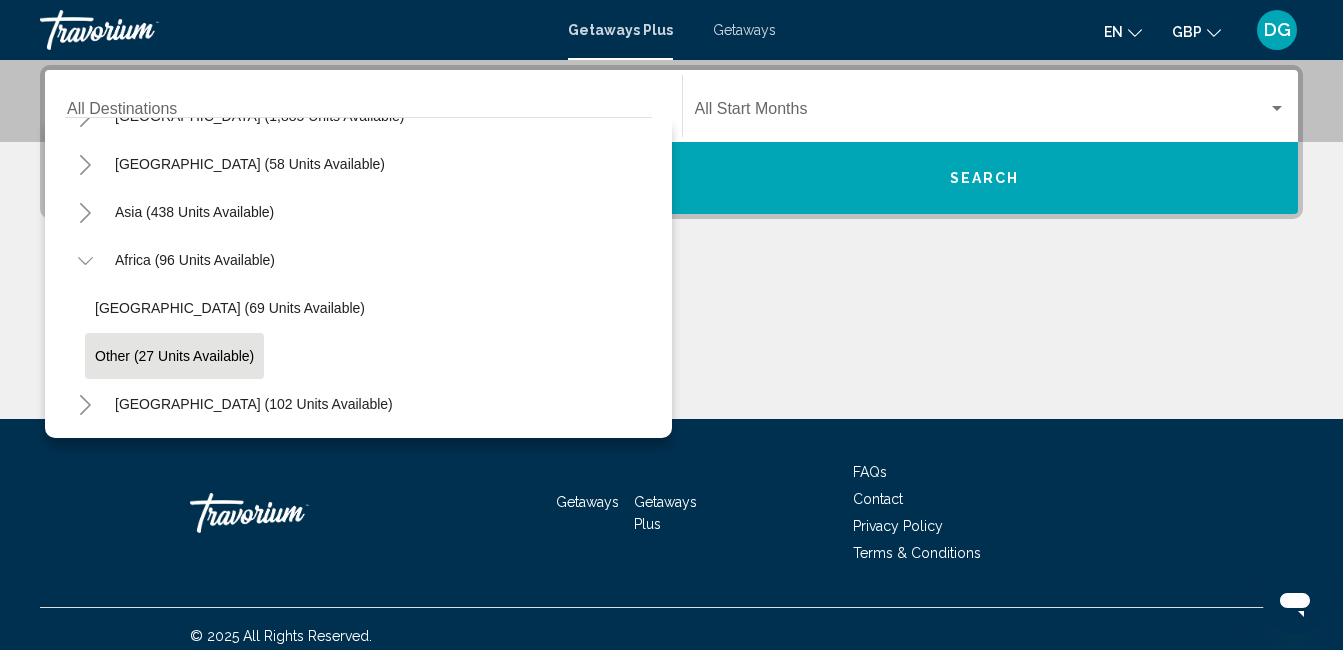 click on "Other (27 units available)" 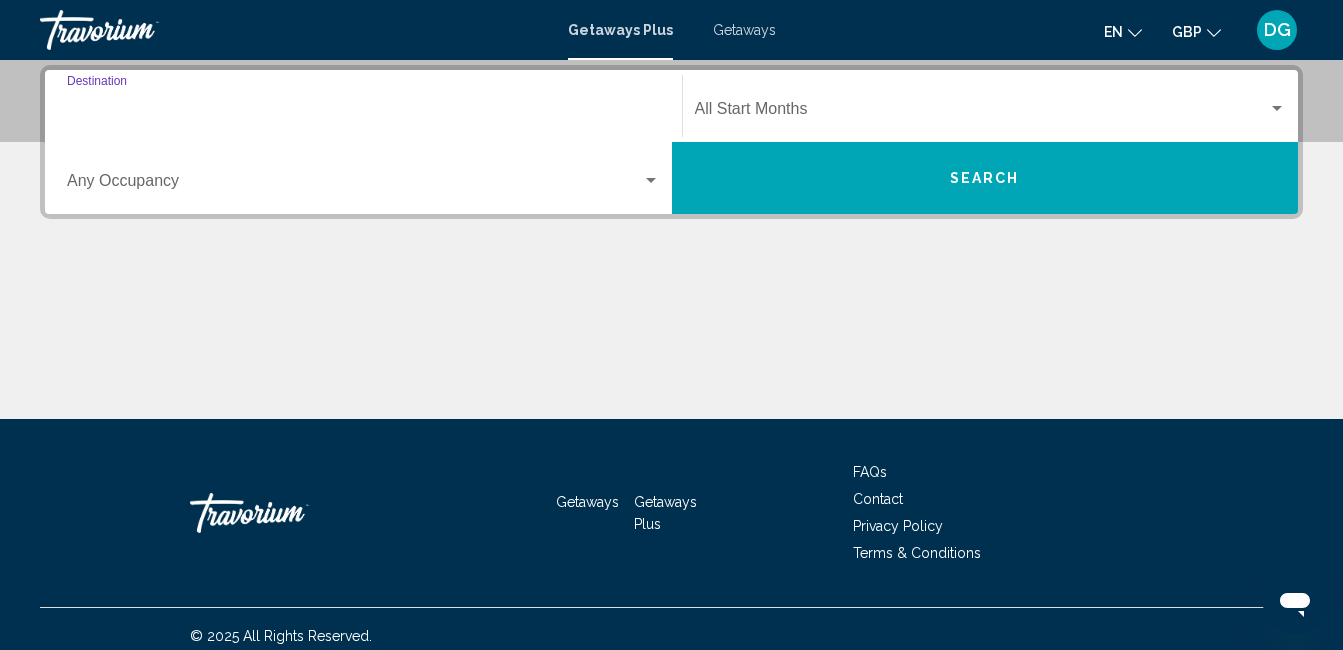 type on "**********" 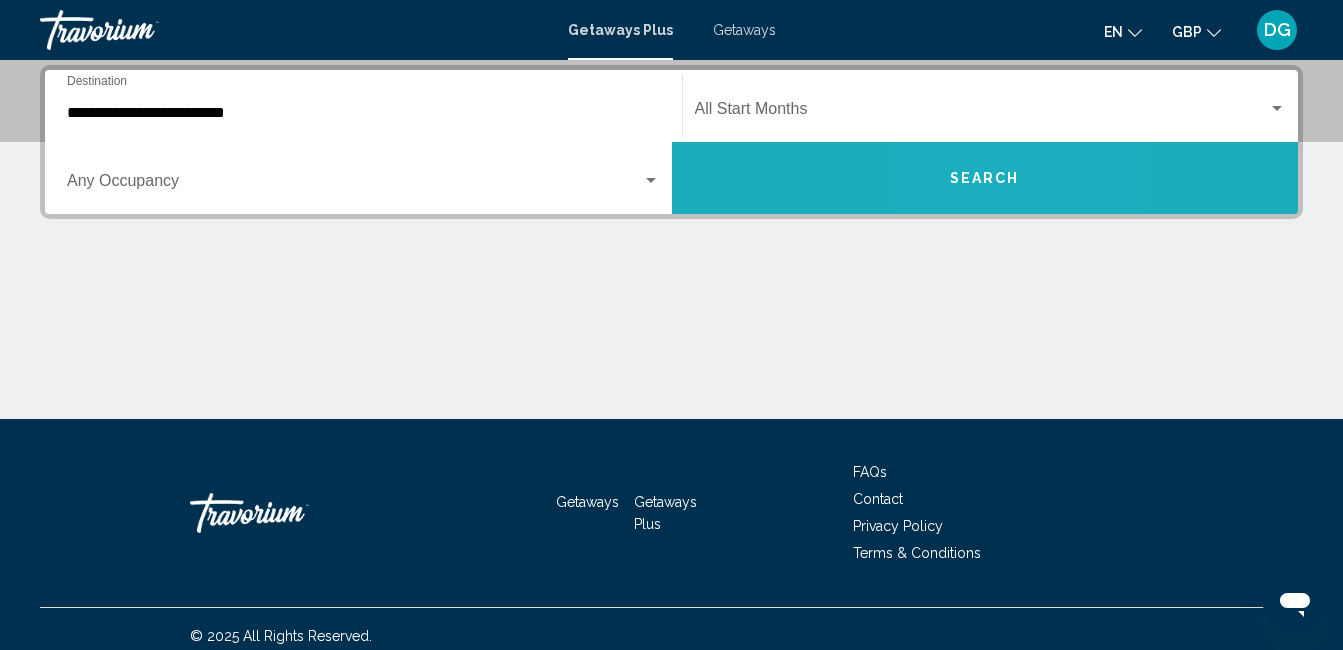click on "Search" at bounding box center [985, 179] 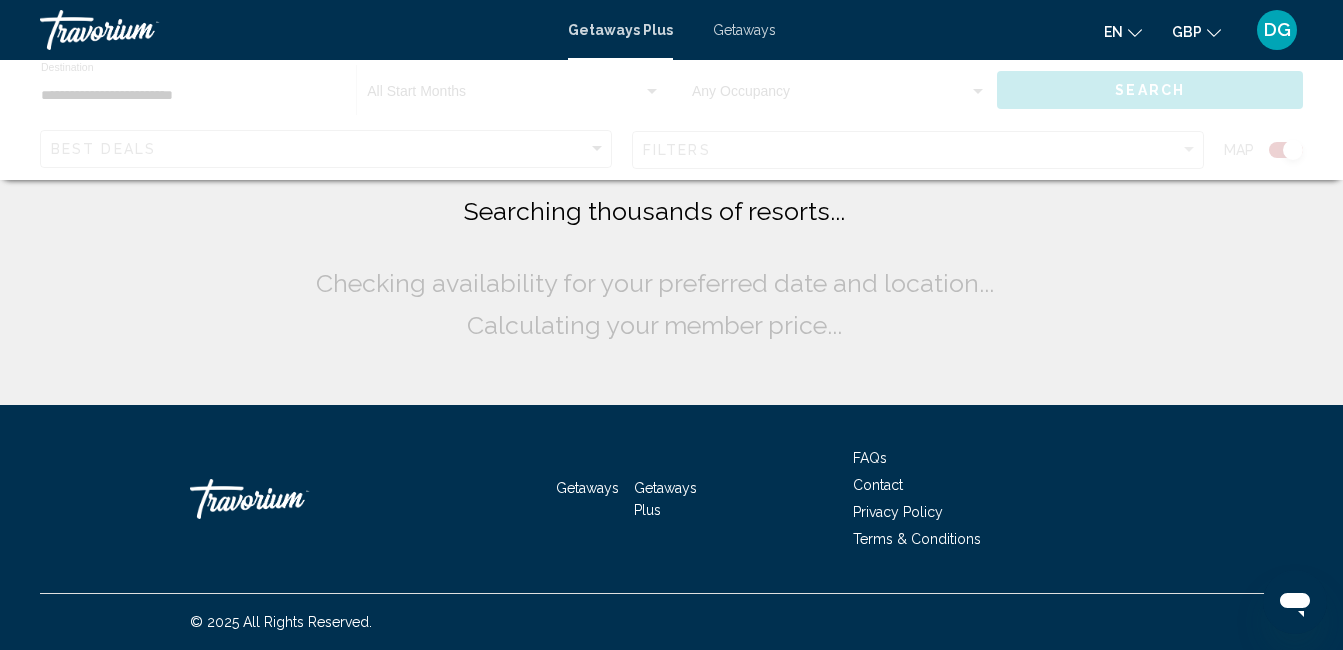 scroll, scrollTop: 0, scrollLeft: 0, axis: both 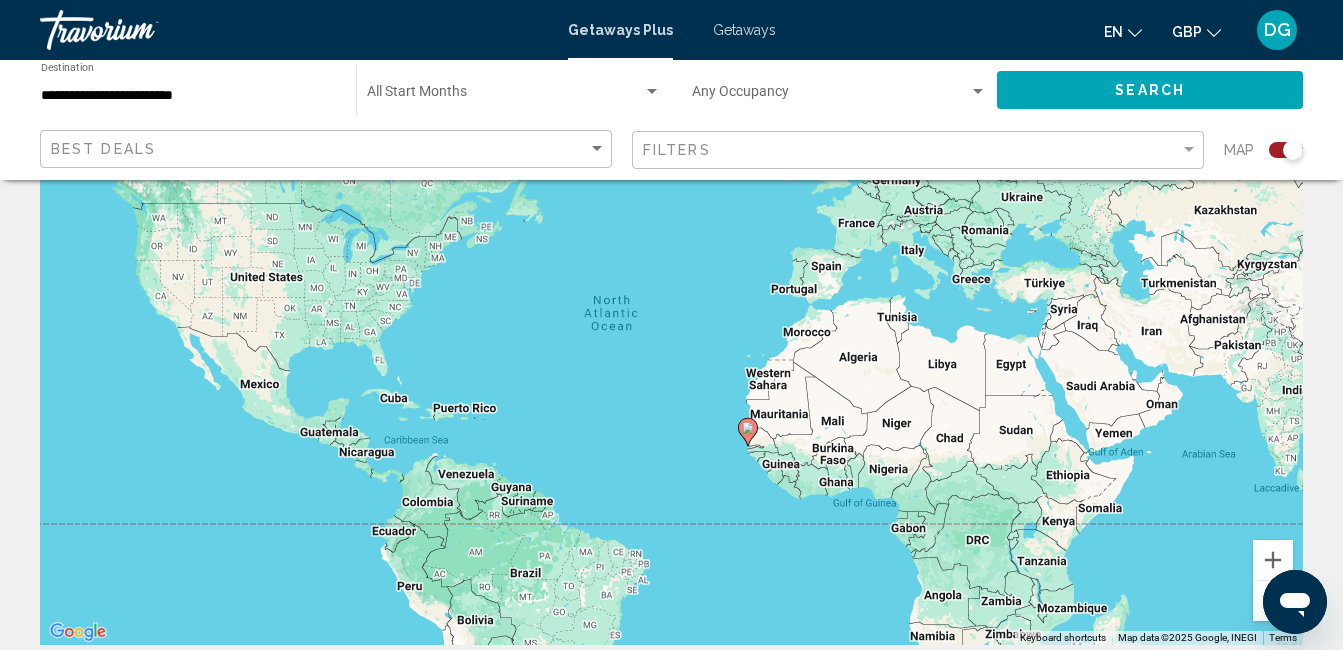 click on "To navigate, press the arrow keys. To activate drag with keyboard, press Alt + Enter. Once in keyboard drag state, use the arrow keys to move the marker. To complete the drag, press the Enter key. To cancel, press Escape." at bounding box center [671, 345] 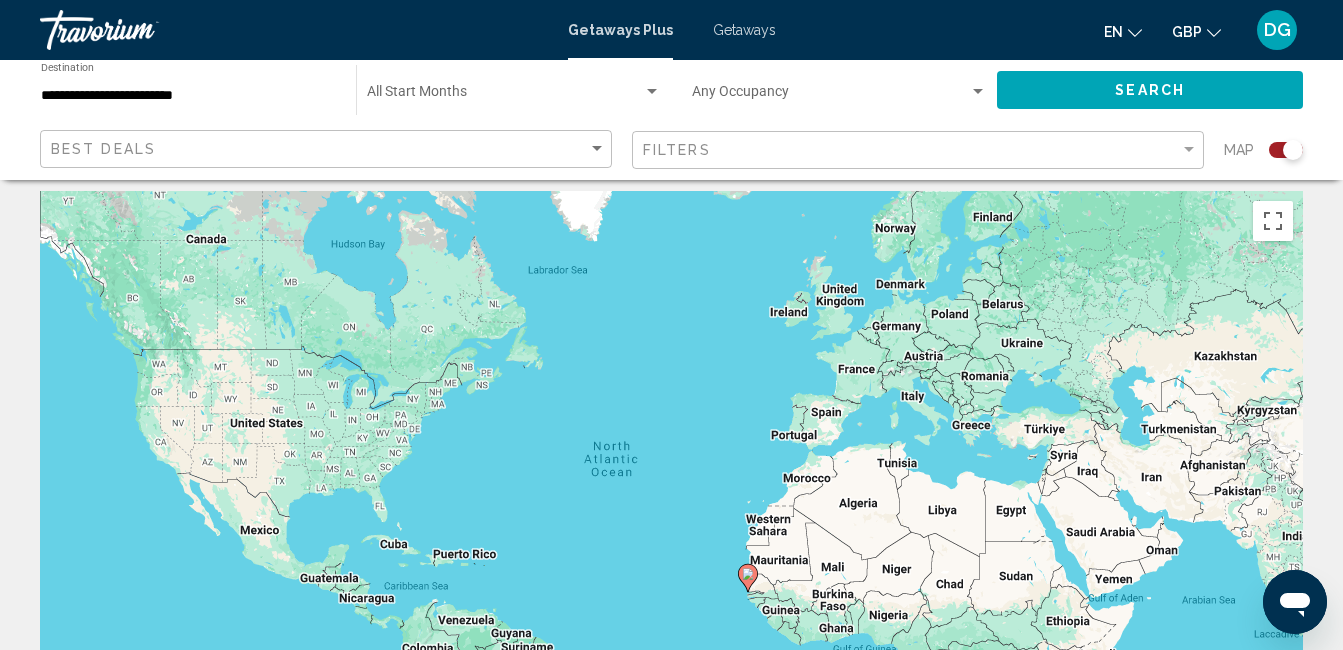 scroll, scrollTop: 0, scrollLeft: 0, axis: both 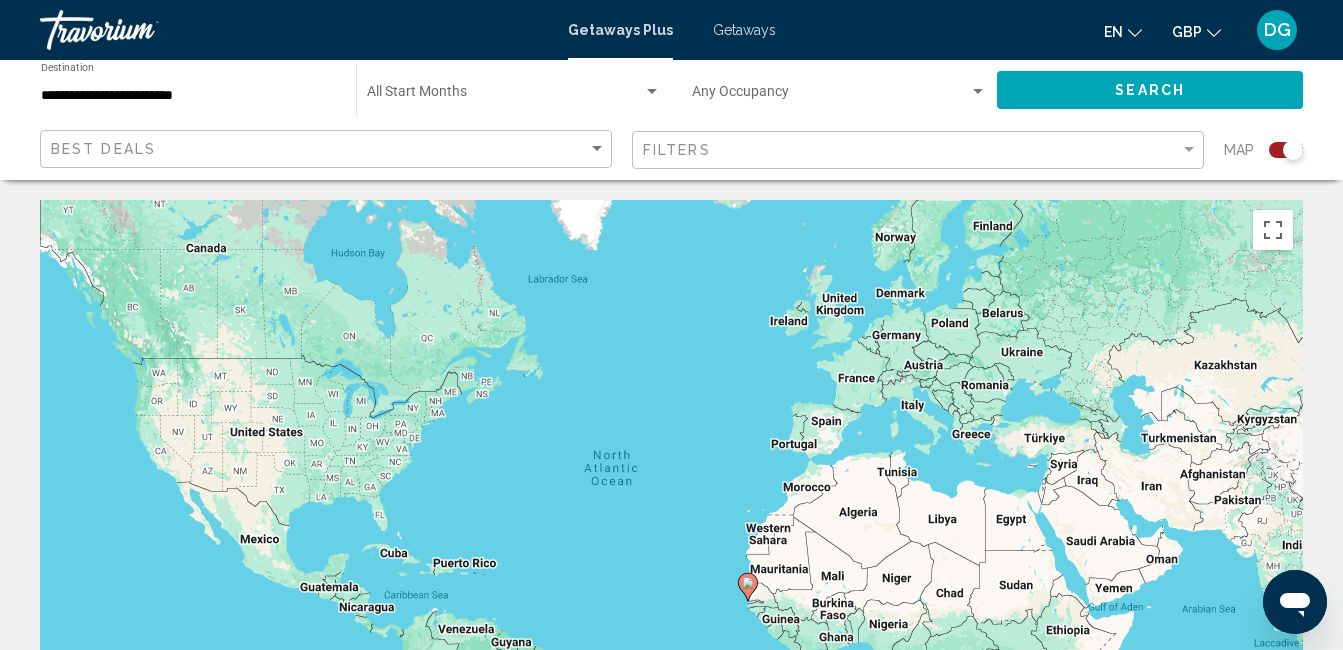 click on "Getaways" at bounding box center [744, 30] 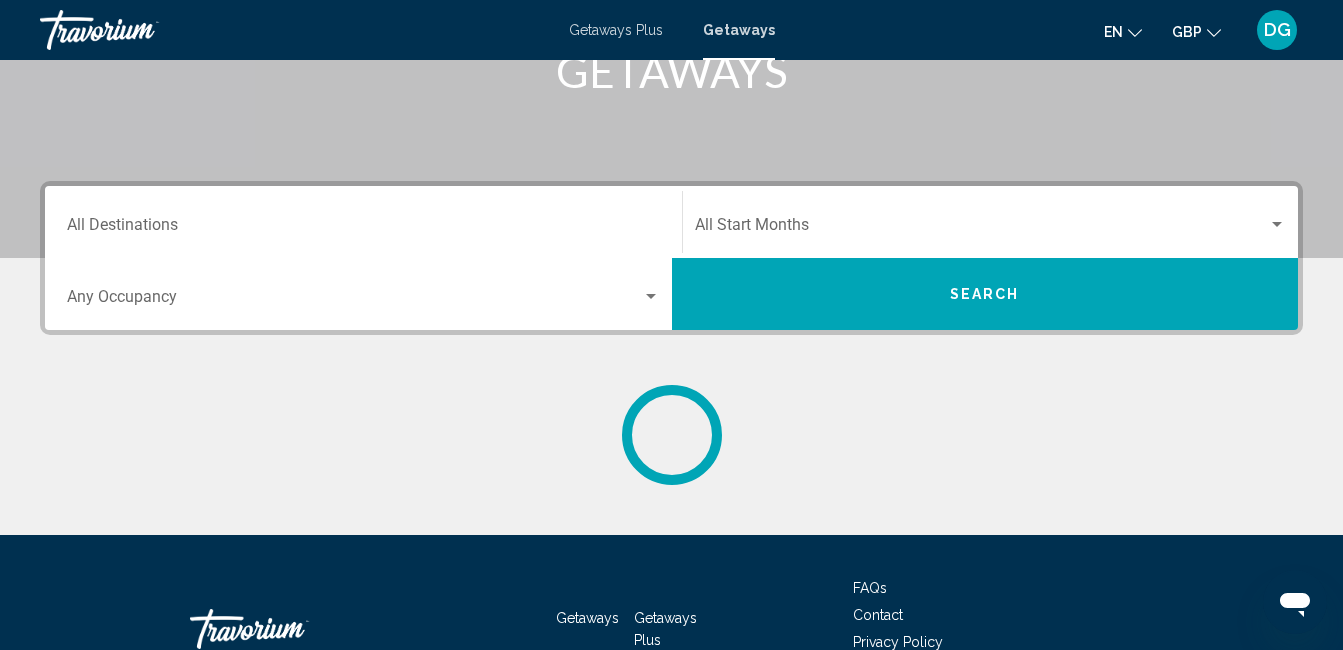 scroll, scrollTop: 424, scrollLeft: 0, axis: vertical 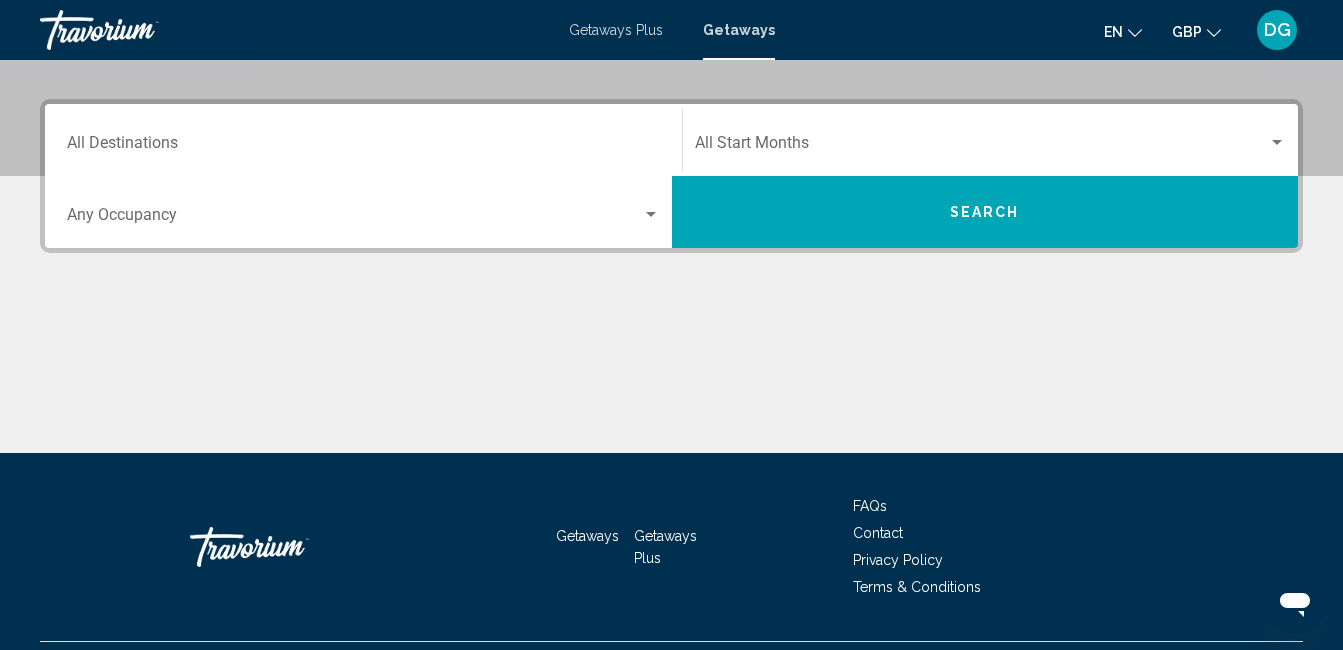 click on "Destination All Destinations" at bounding box center [363, 140] 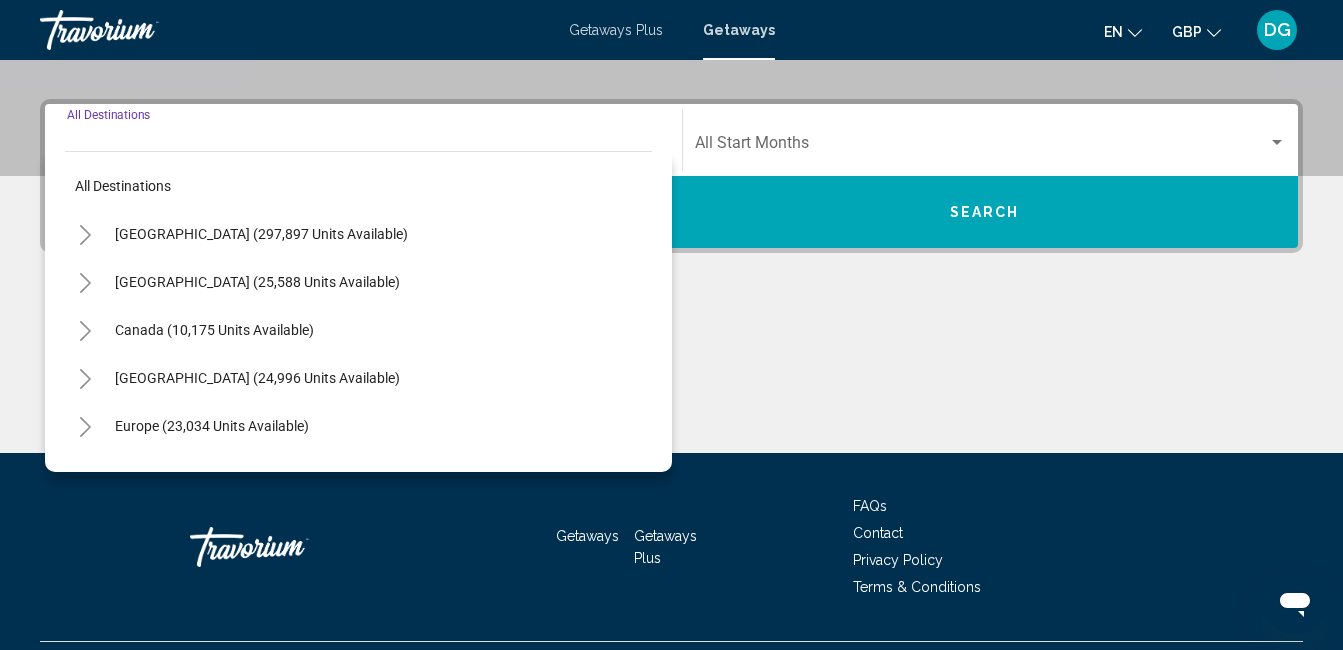 scroll, scrollTop: 458, scrollLeft: 0, axis: vertical 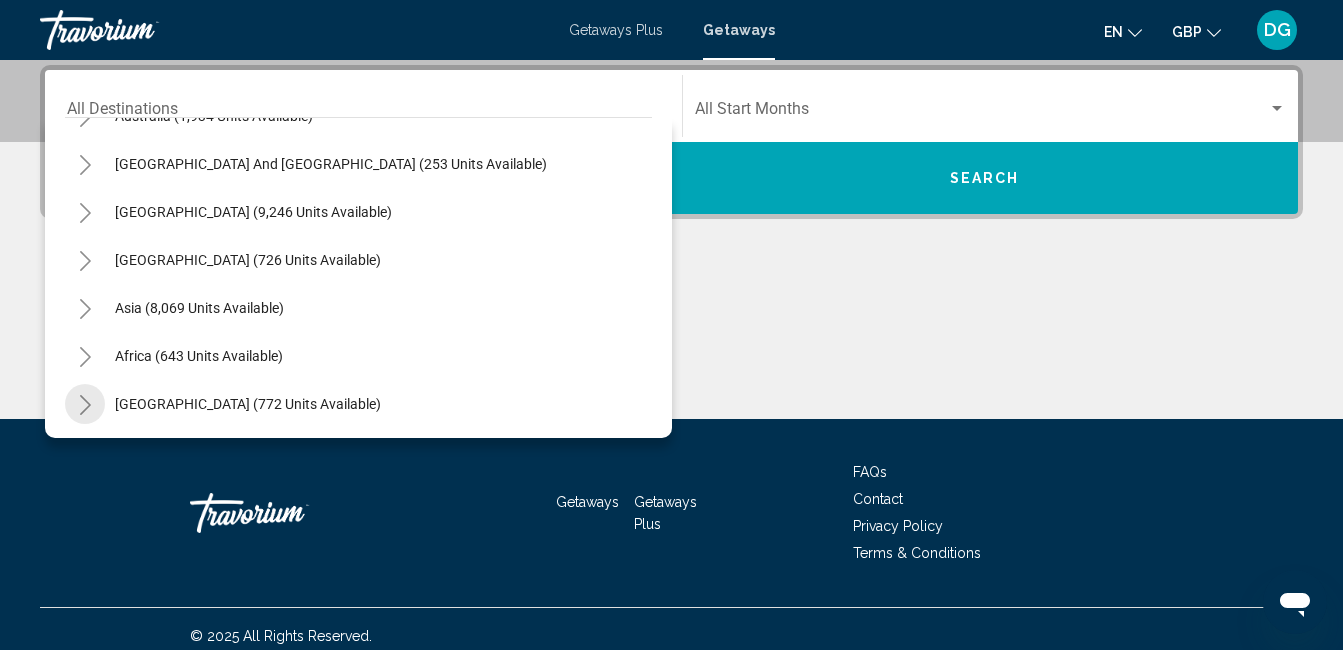 click 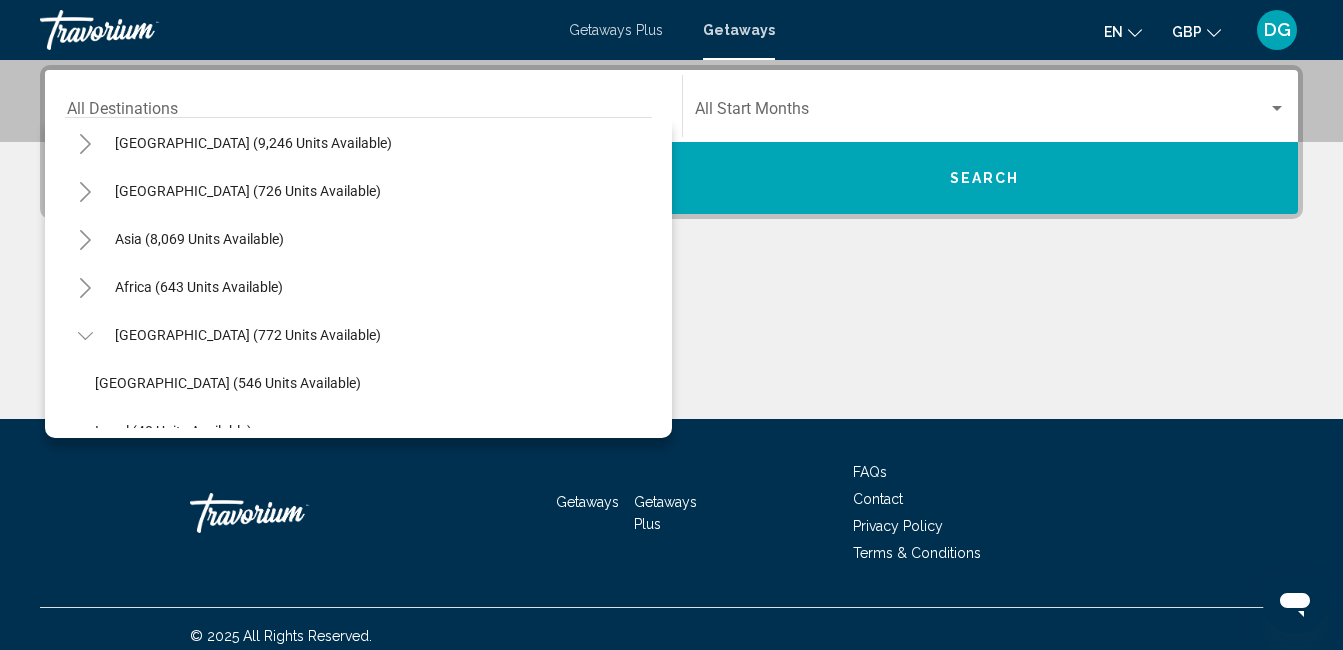 scroll, scrollTop: 405, scrollLeft: 0, axis: vertical 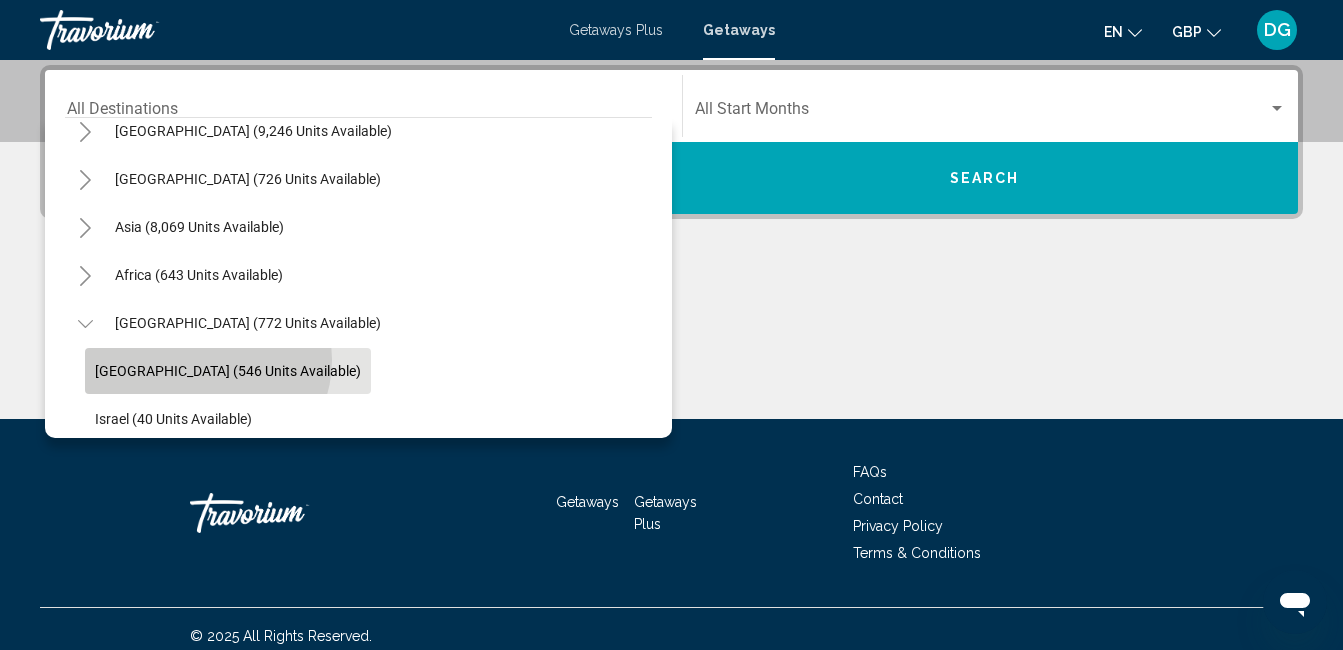 click on "[GEOGRAPHIC_DATA] (546 units available)" 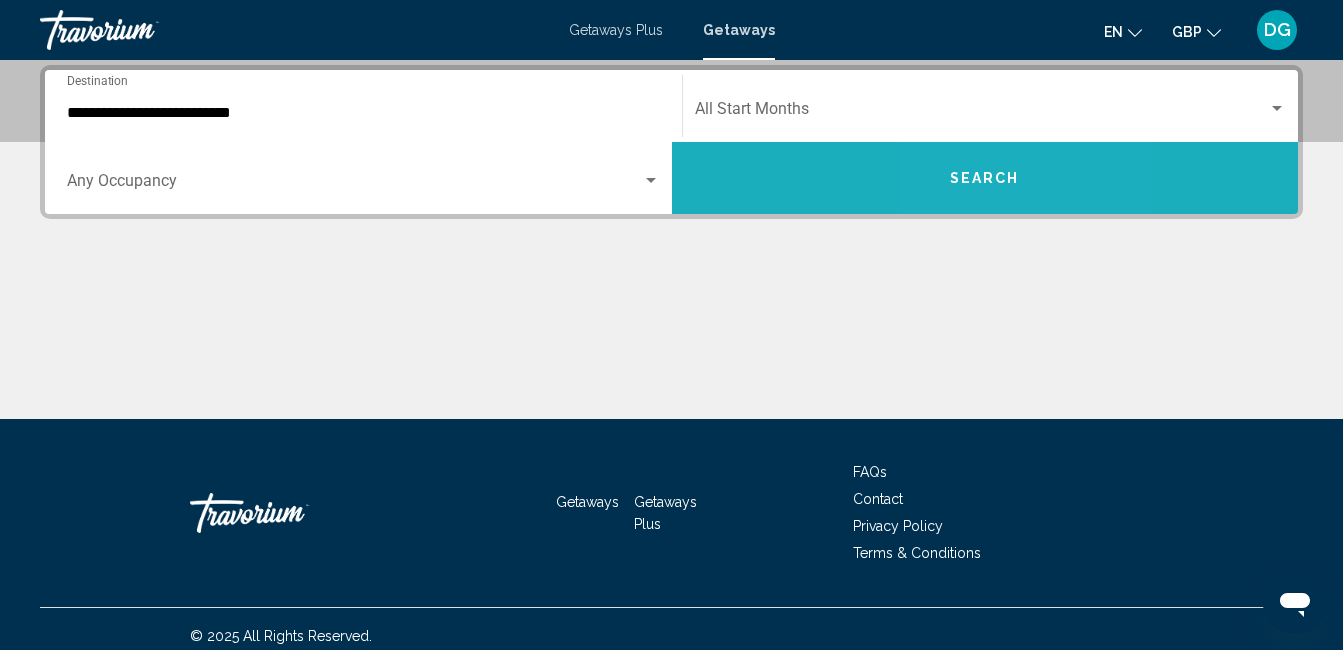 click on "Search" at bounding box center [985, 179] 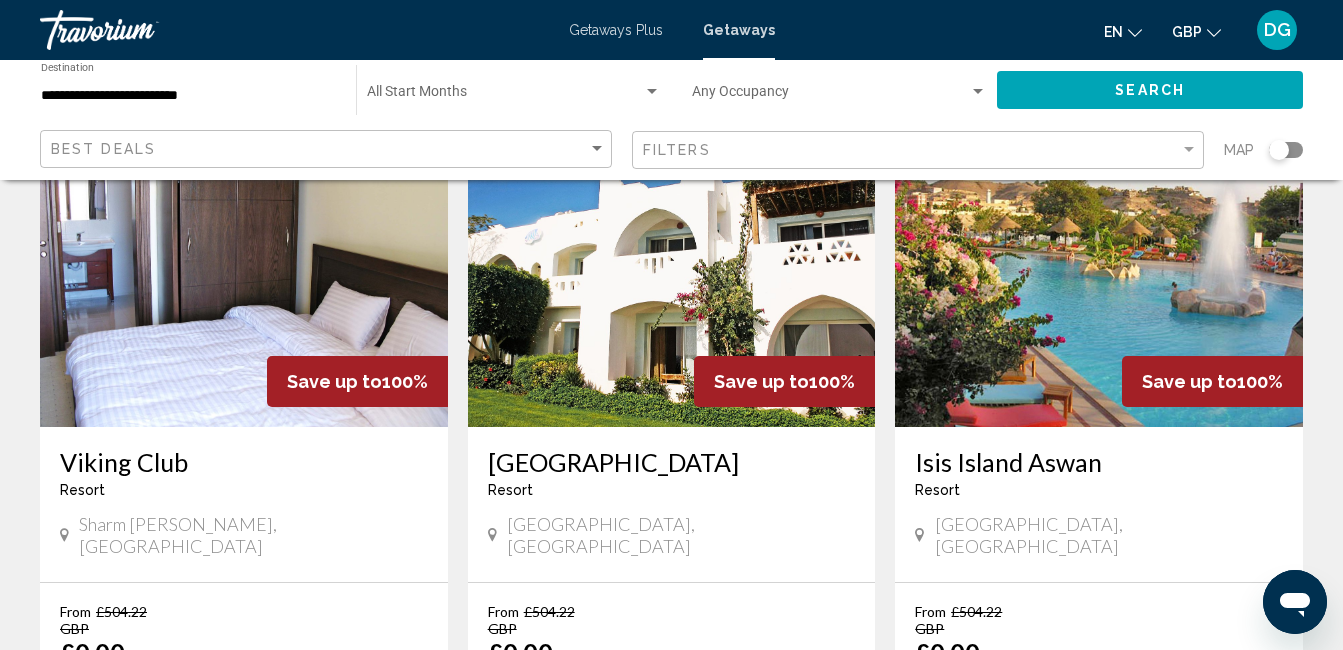 scroll, scrollTop: 230, scrollLeft: 0, axis: vertical 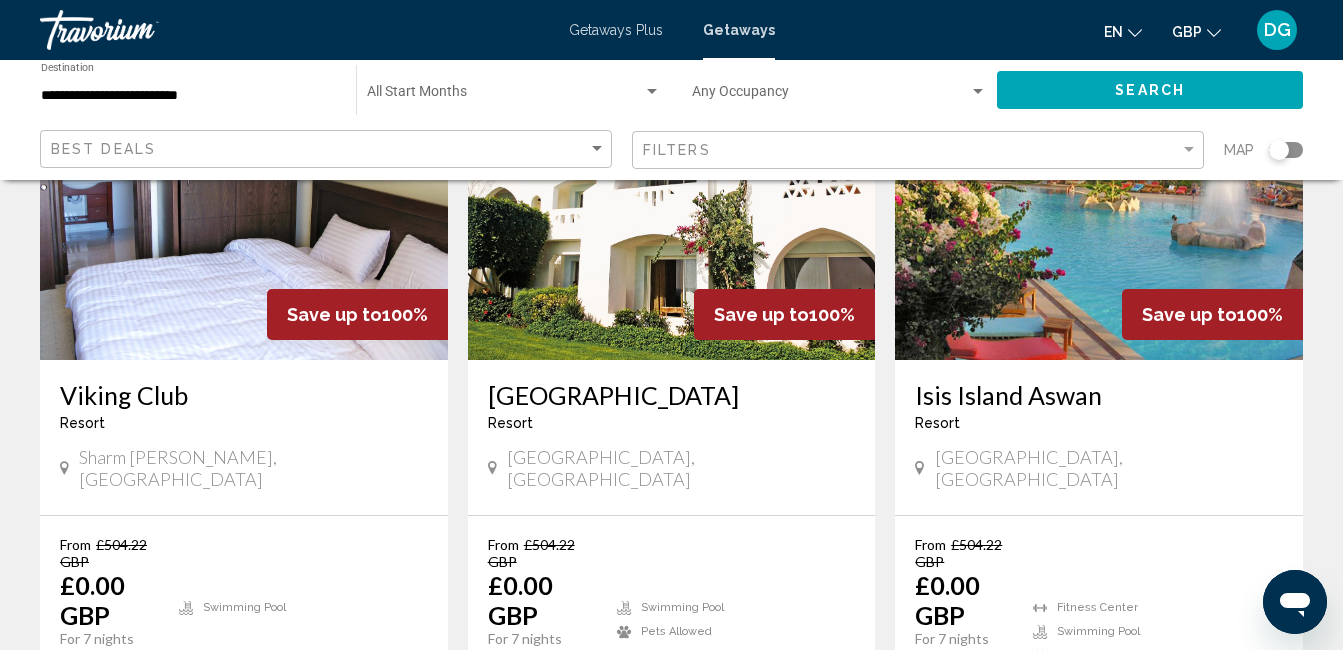 click at bounding box center [244, 200] 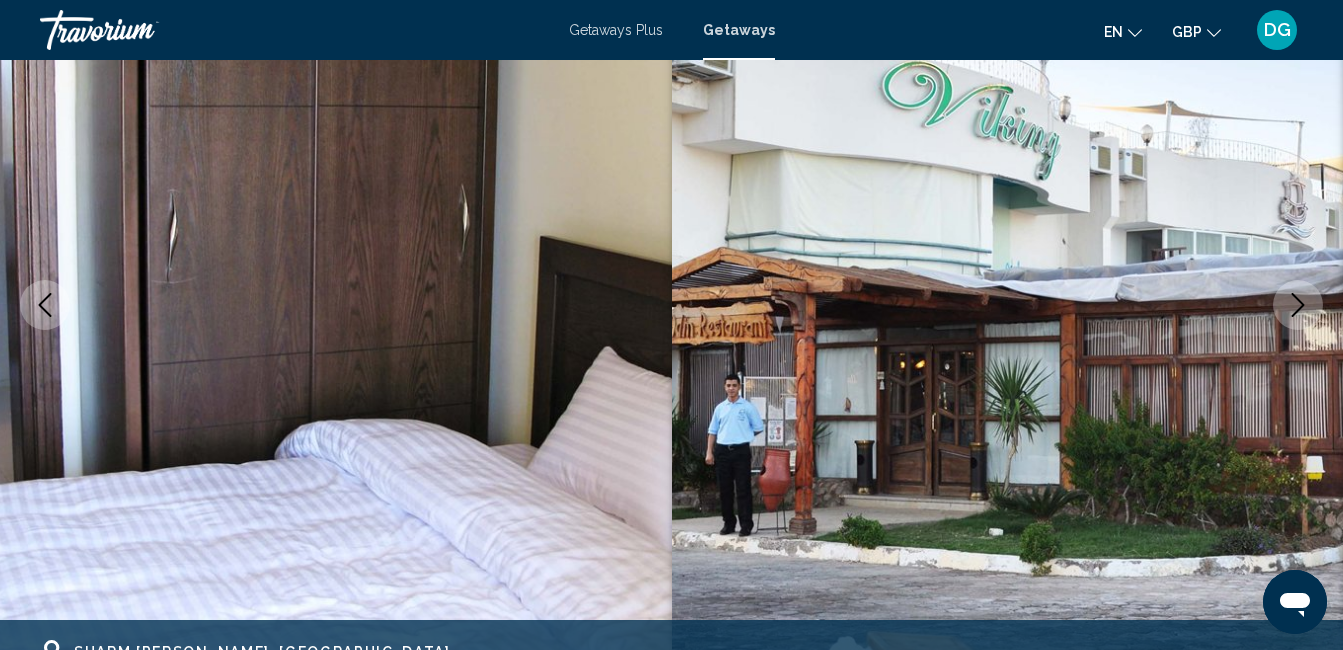 scroll, scrollTop: 210, scrollLeft: 0, axis: vertical 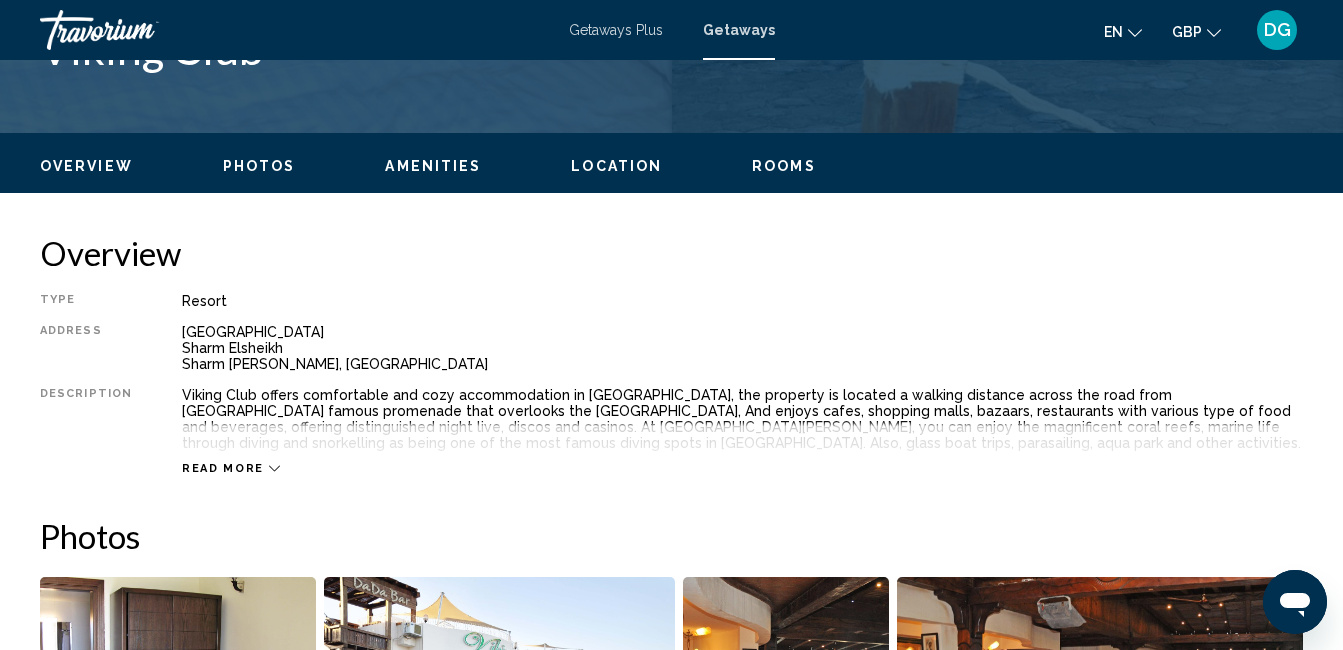 click 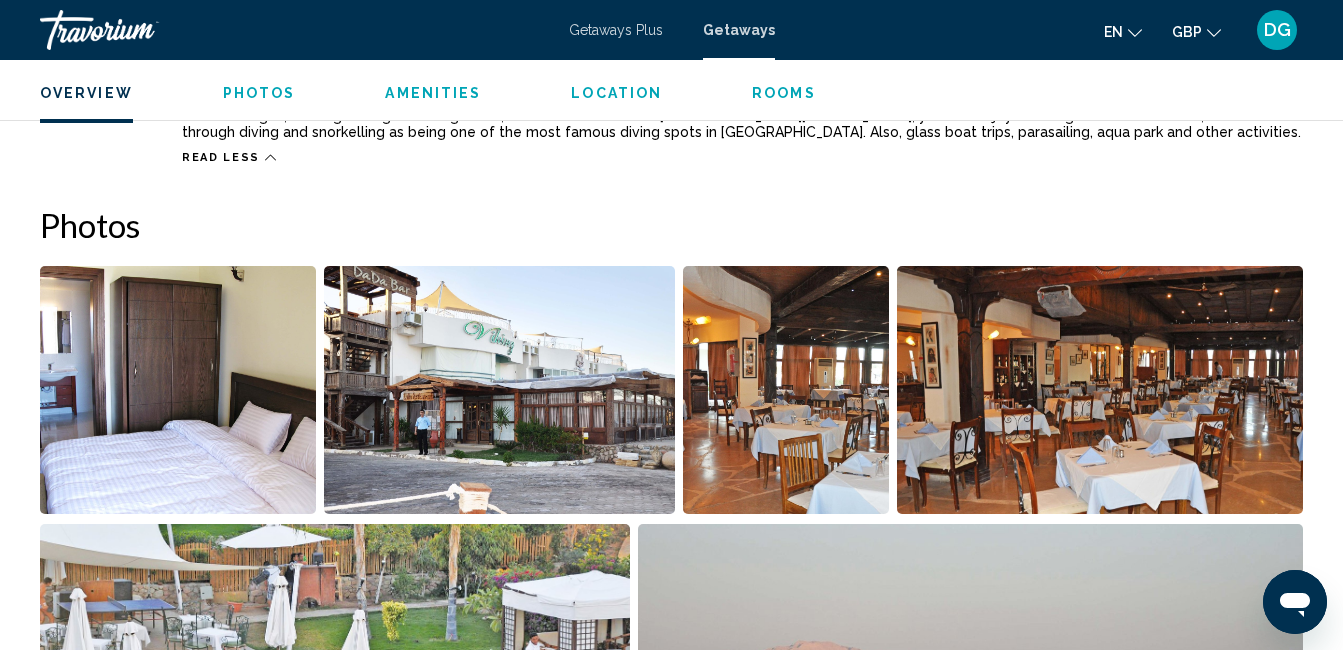 scroll, scrollTop: 1277, scrollLeft: 0, axis: vertical 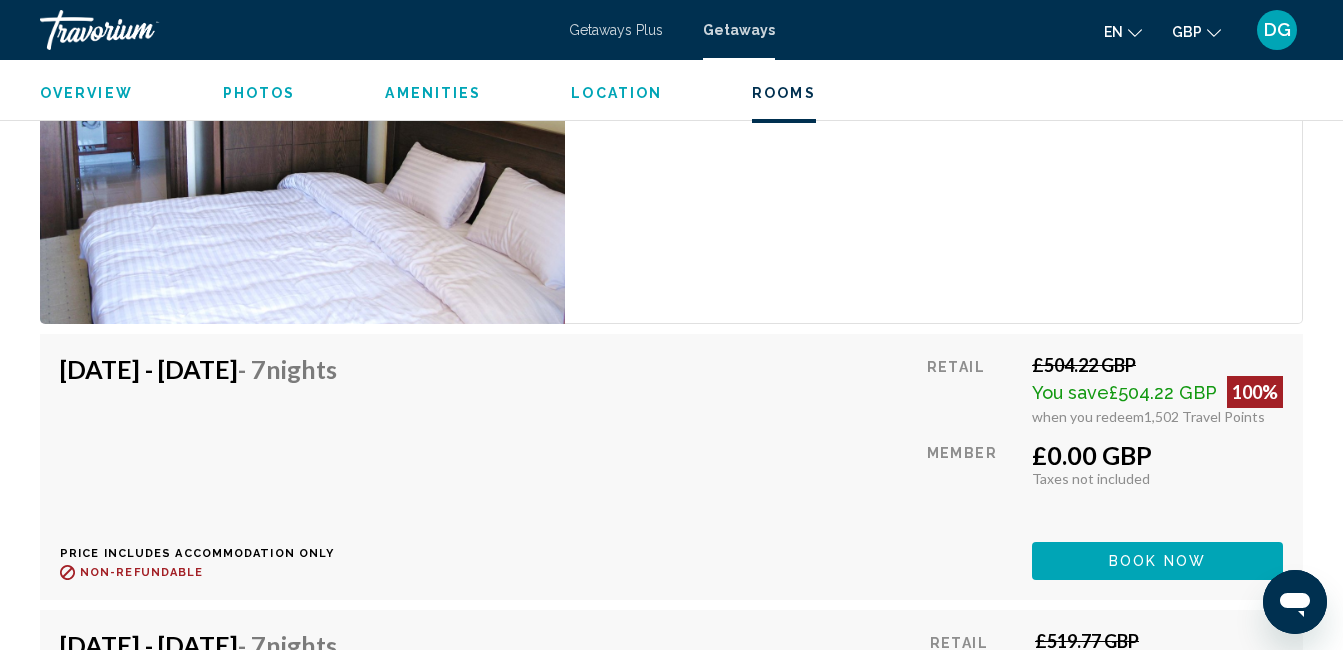 click on "Book now" at bounding box center [1157, 562] 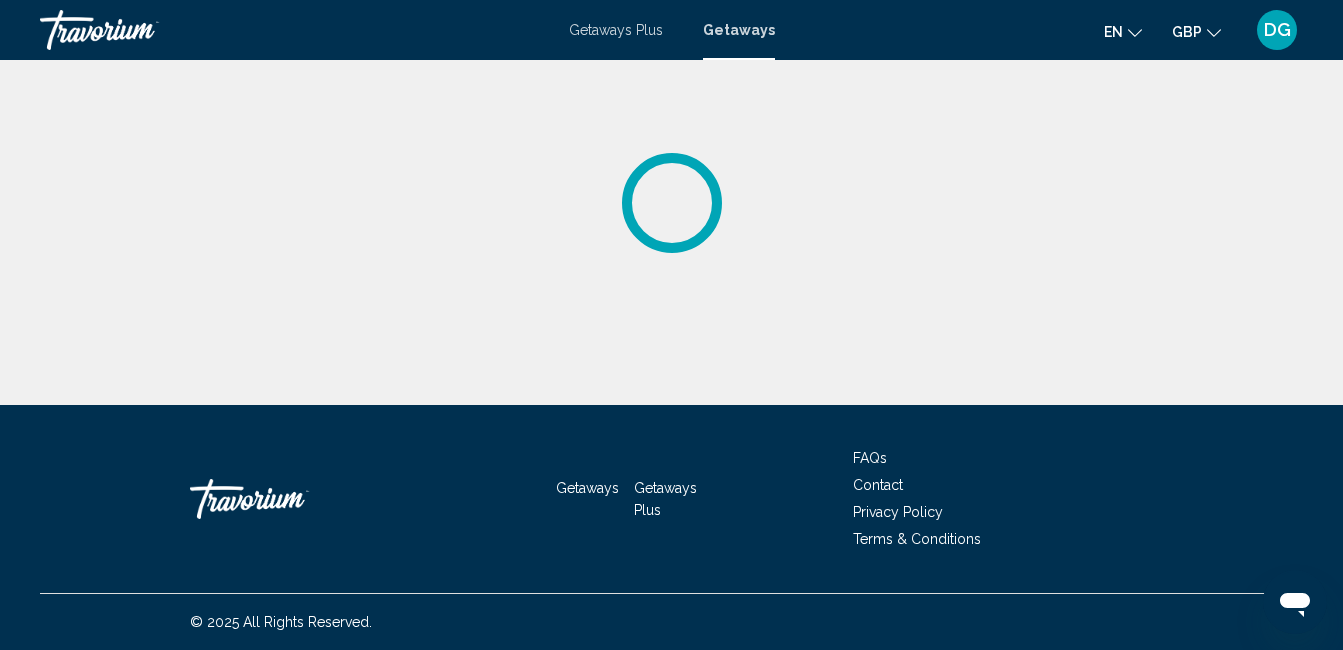scroll, scrollTop: 0, scrollLeft: 0, axis: both 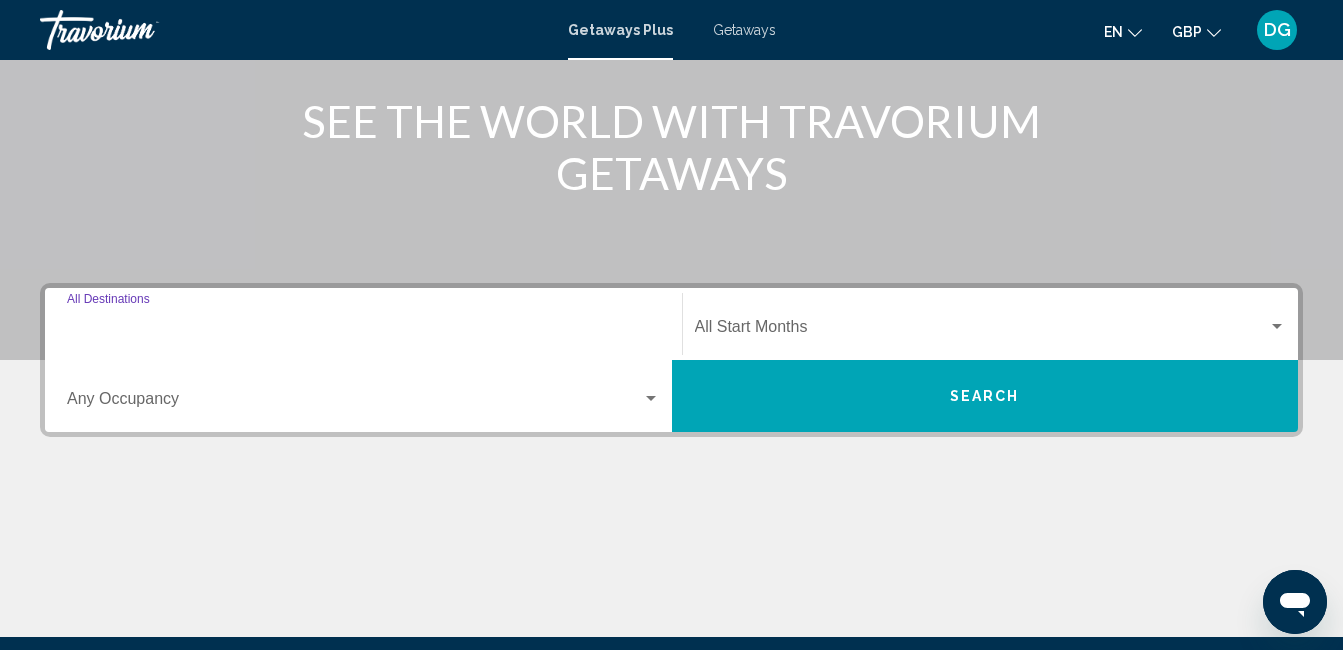 click on "Destination All Destinations" at bounding box center [363, 331] 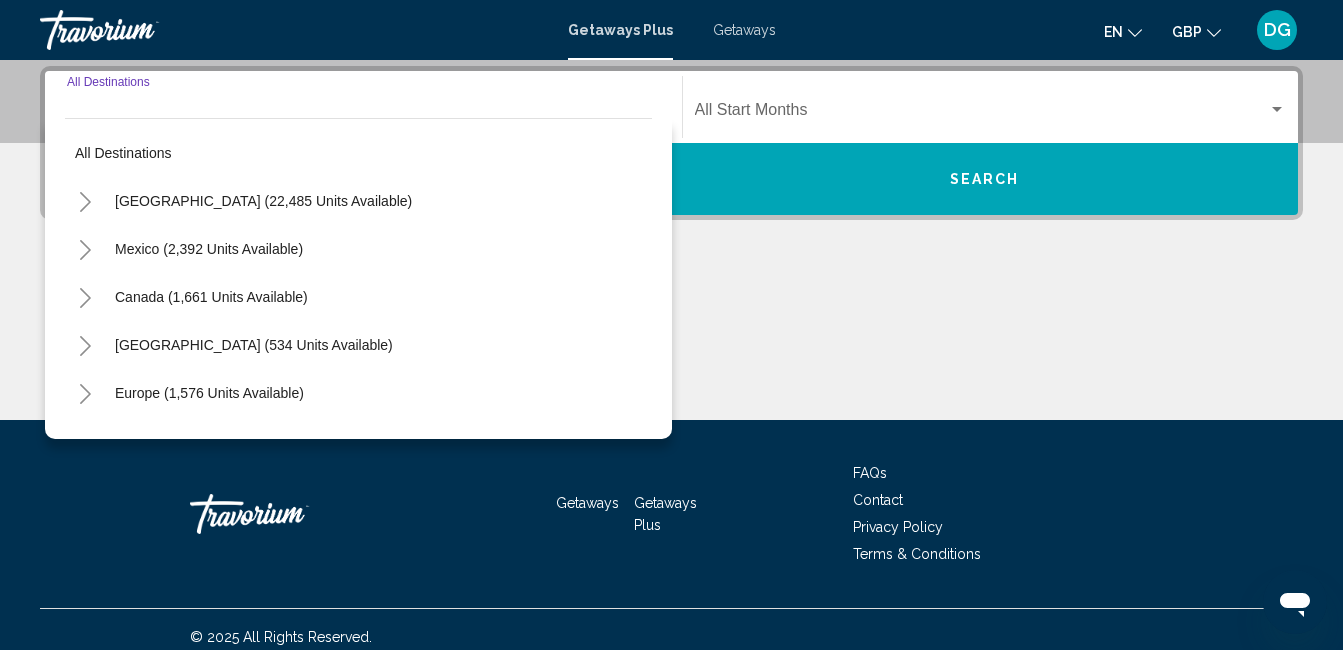 scroll, scrollTop: 458, scrollLeft: 0, axis: vertical 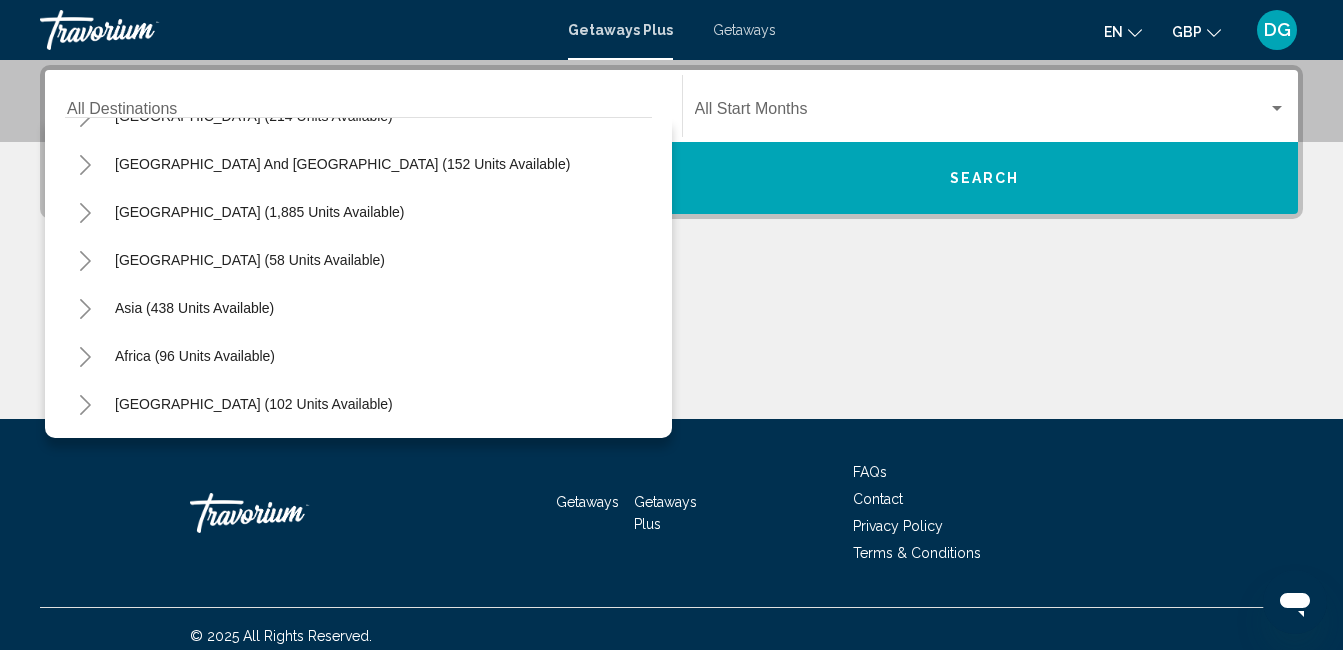 click 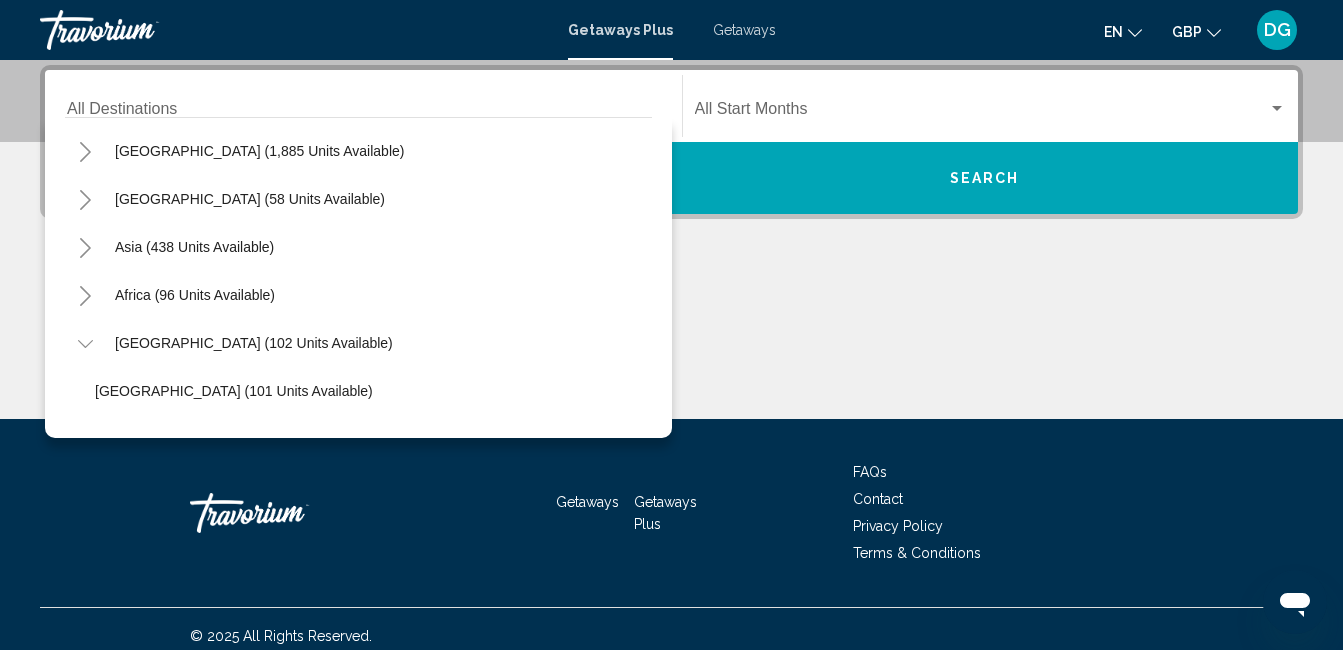 scroll, scrollTop: 420, scrollLeft: 0, axis: vertical 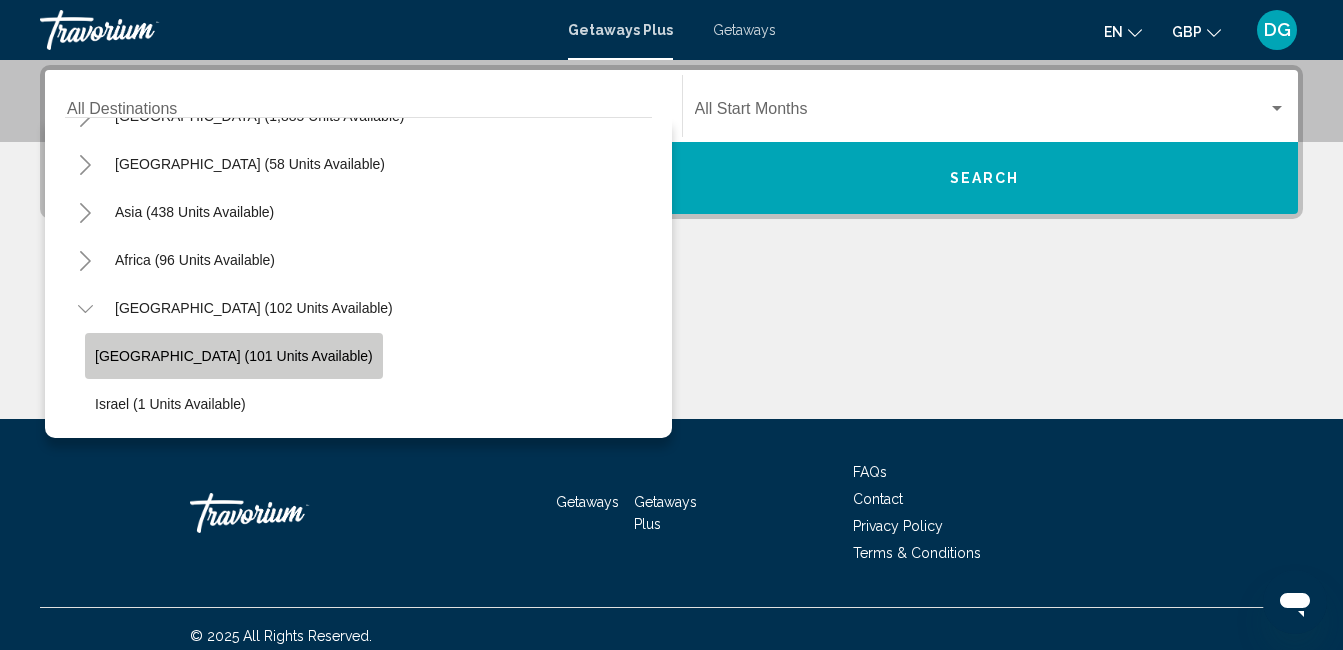 click on "Egypt (101 units available)" 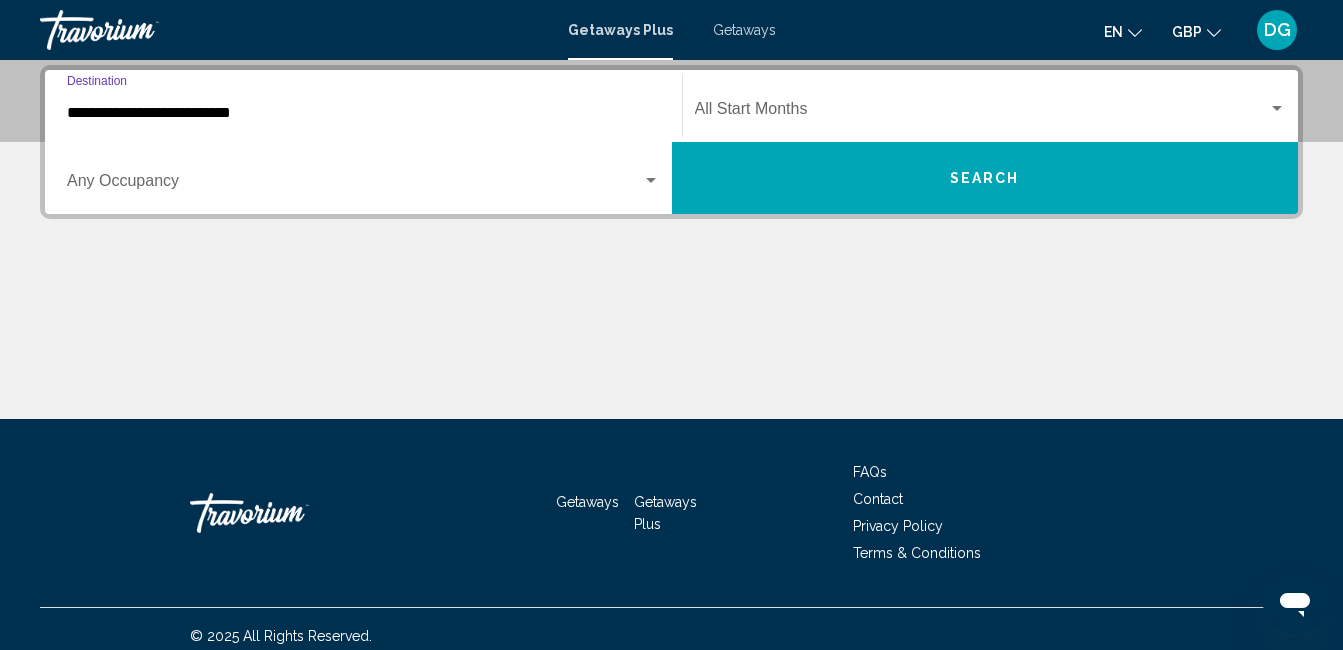 click on "Search" at bounding box center [985, 178] 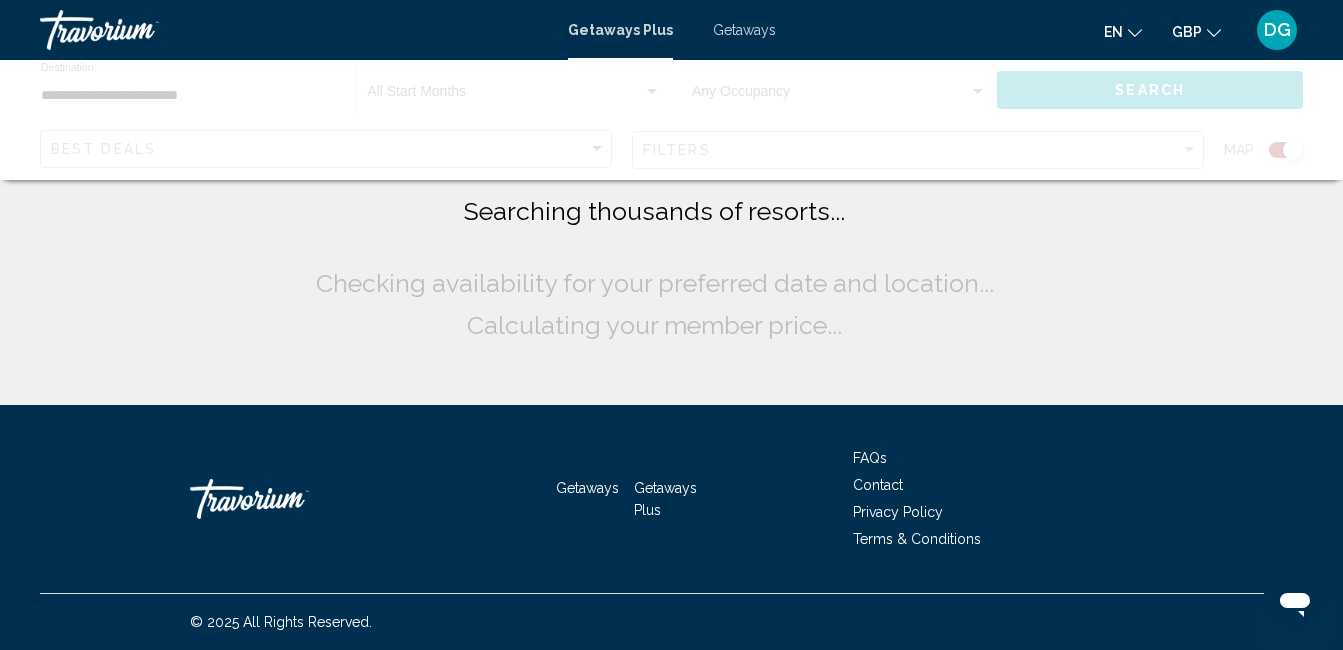 scroll, scrollTop: 0, scrollLeft: 0, axis: both 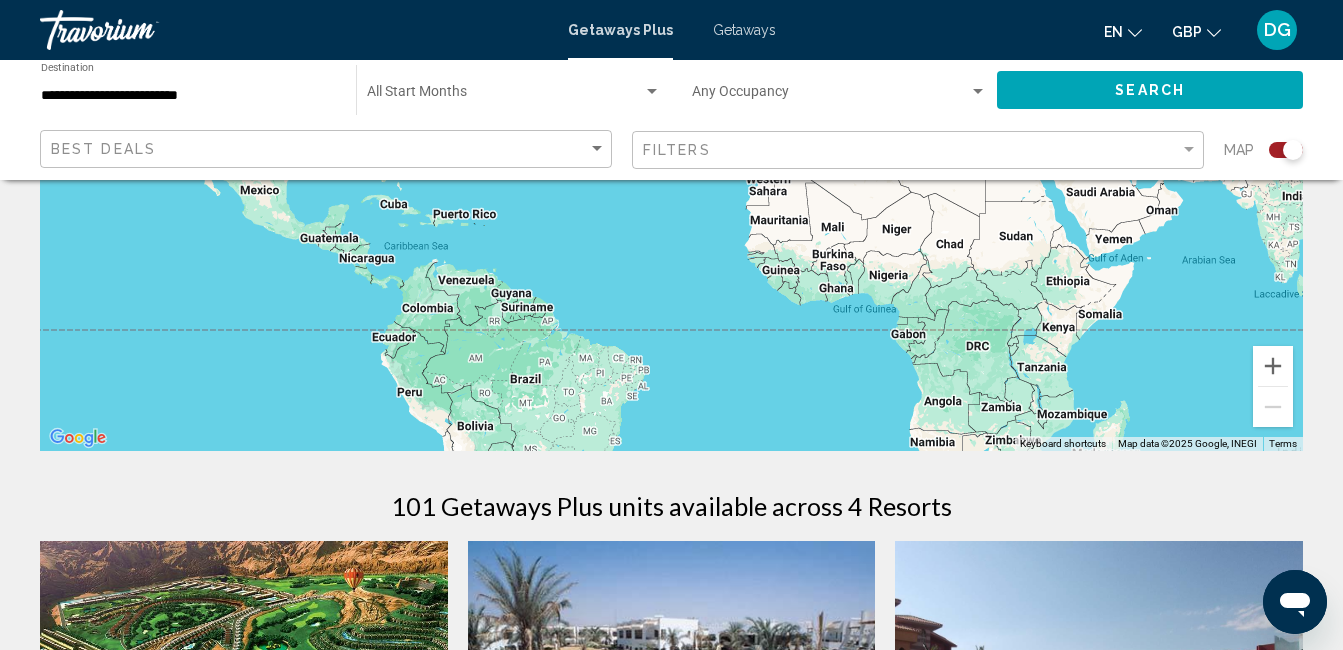 click on "Getaways" at bounding box center [744, 30] 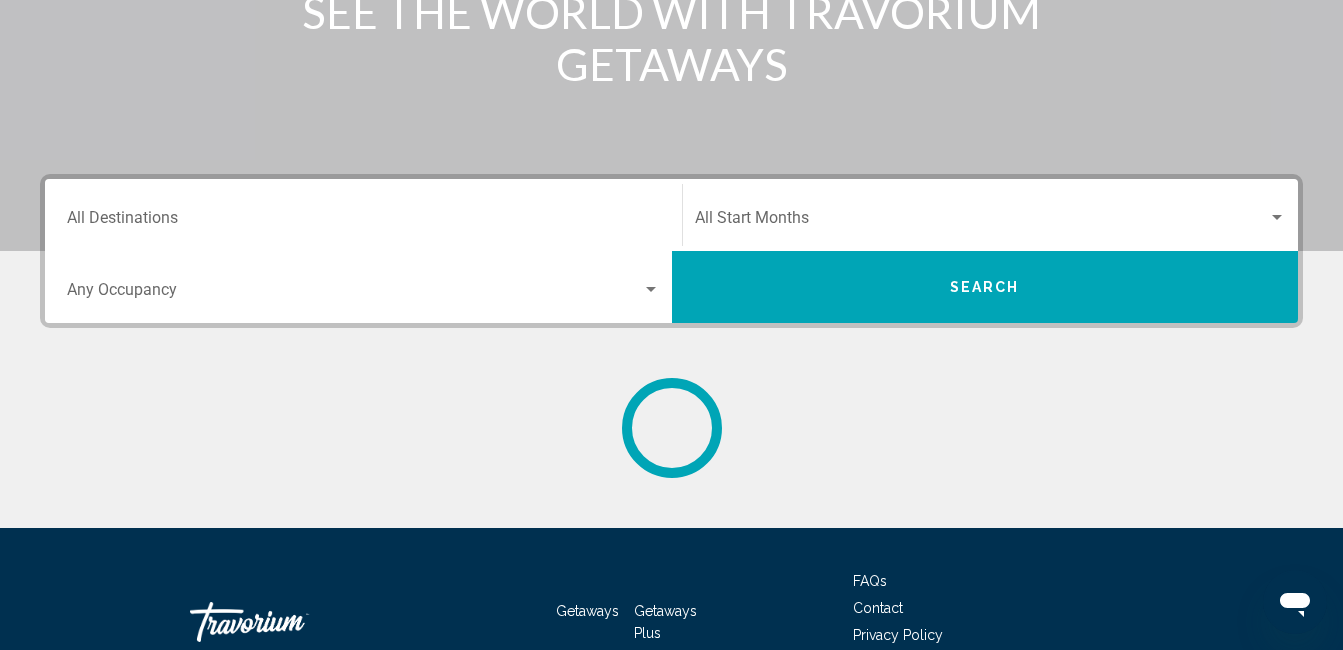 scroll, scrollTop: 0, scrollLeft: 0, axis: both 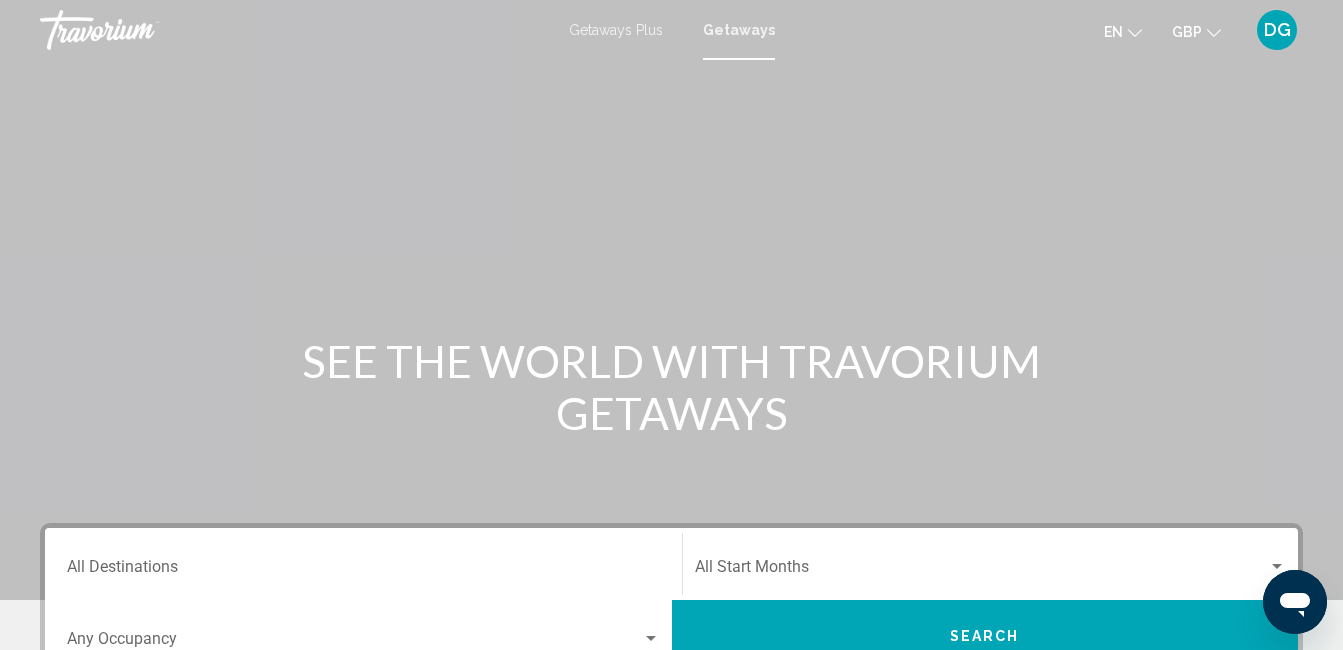 click on "Destination All Destinations" at bounding box center (363, 571) 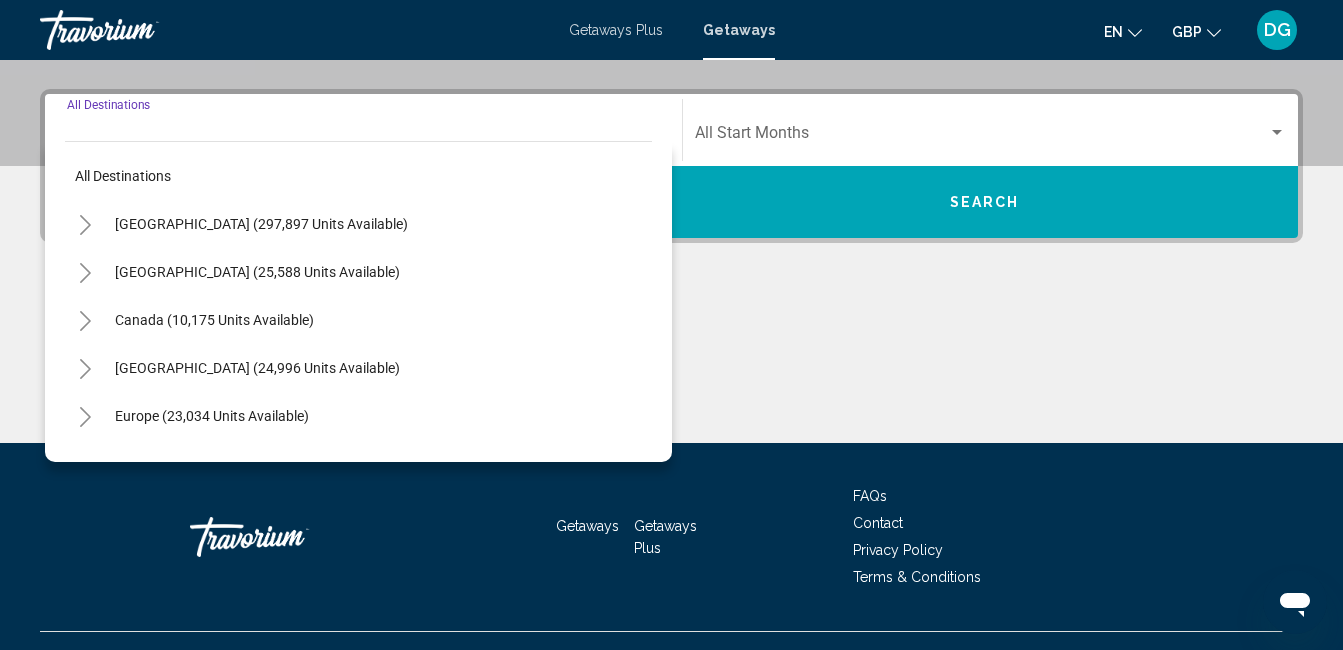 scroll, scrollTop: 458, scrollLeft: 0, axis: vertical 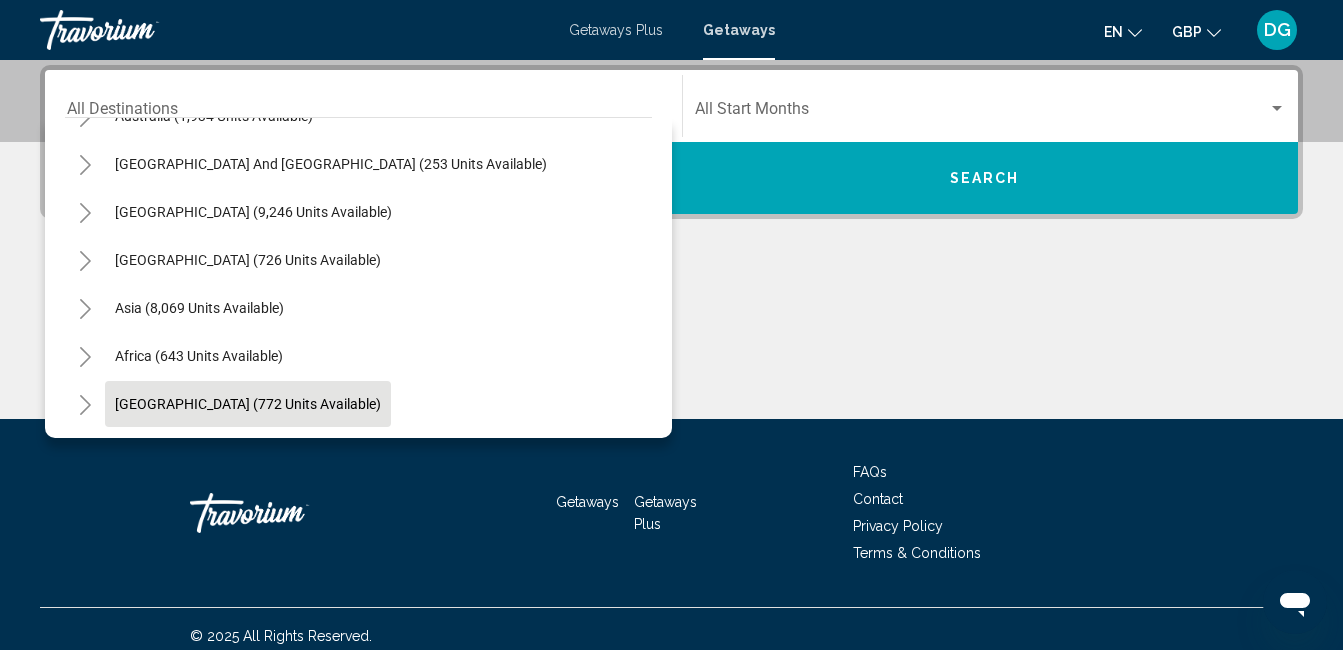 click on "[GEOGRAPHIC_DATA] (772 units available)" 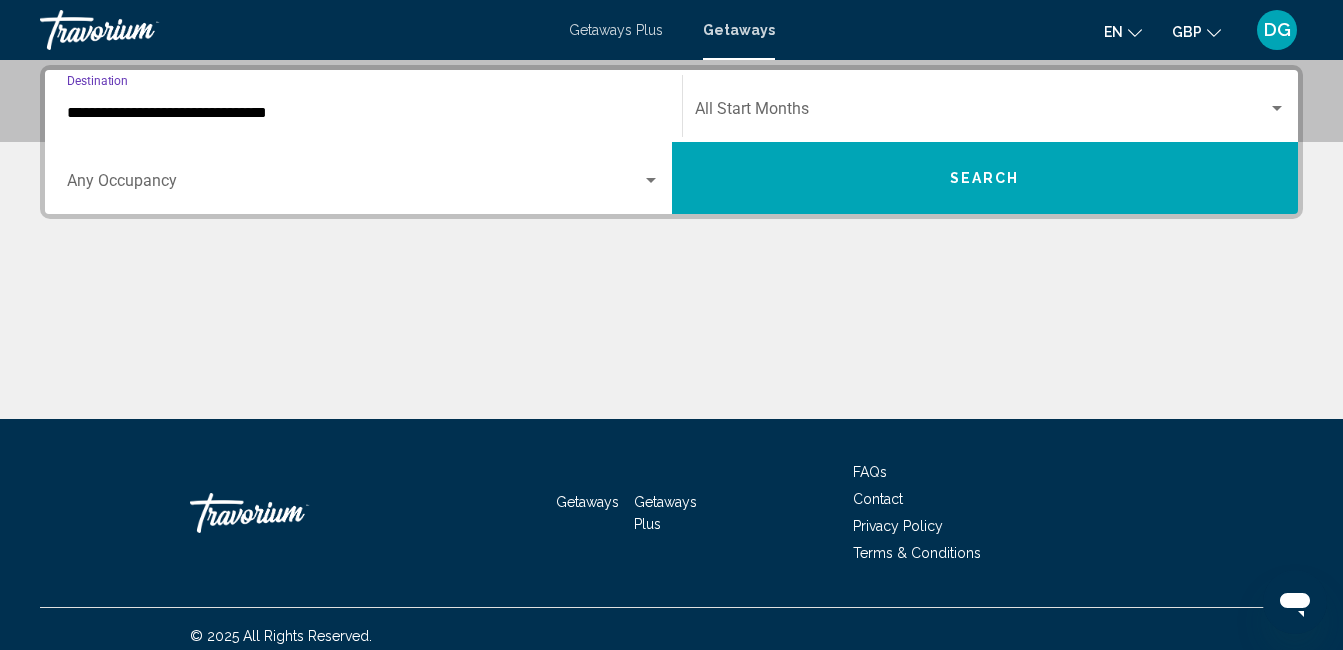 click on "Search" at bounding box center (985, 178) 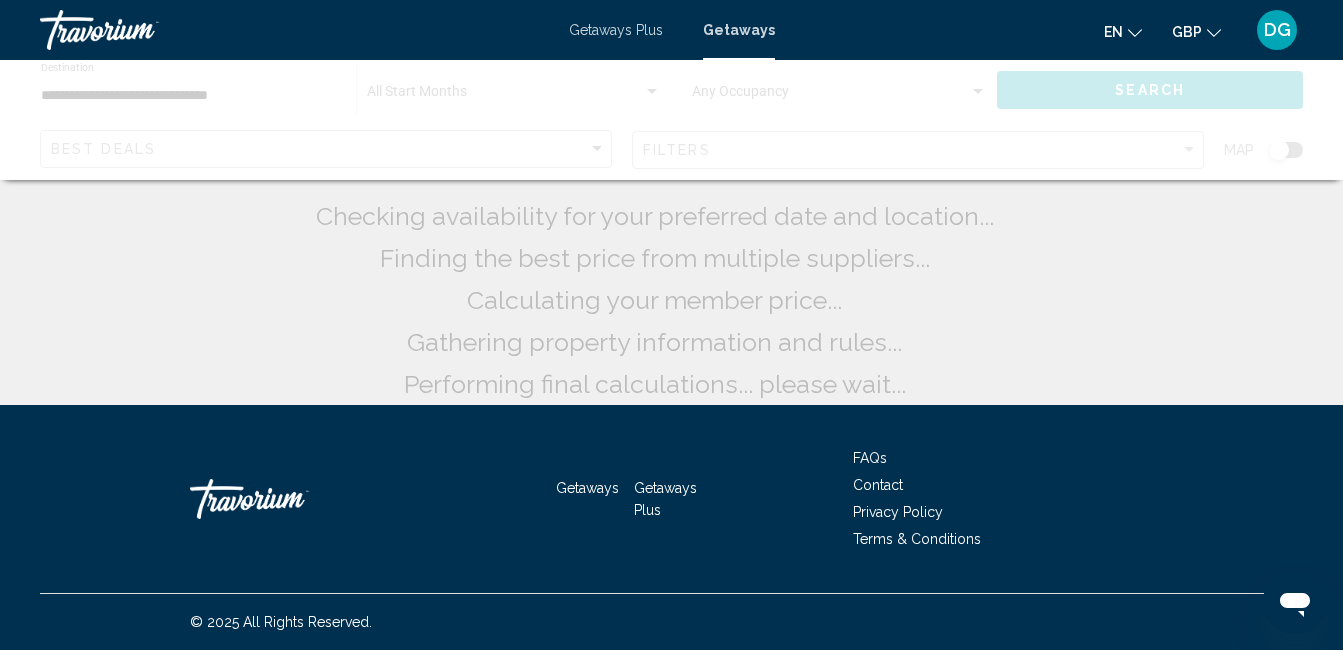 scroll, scrollTop: 0, scrollLeft: 0, axis: both 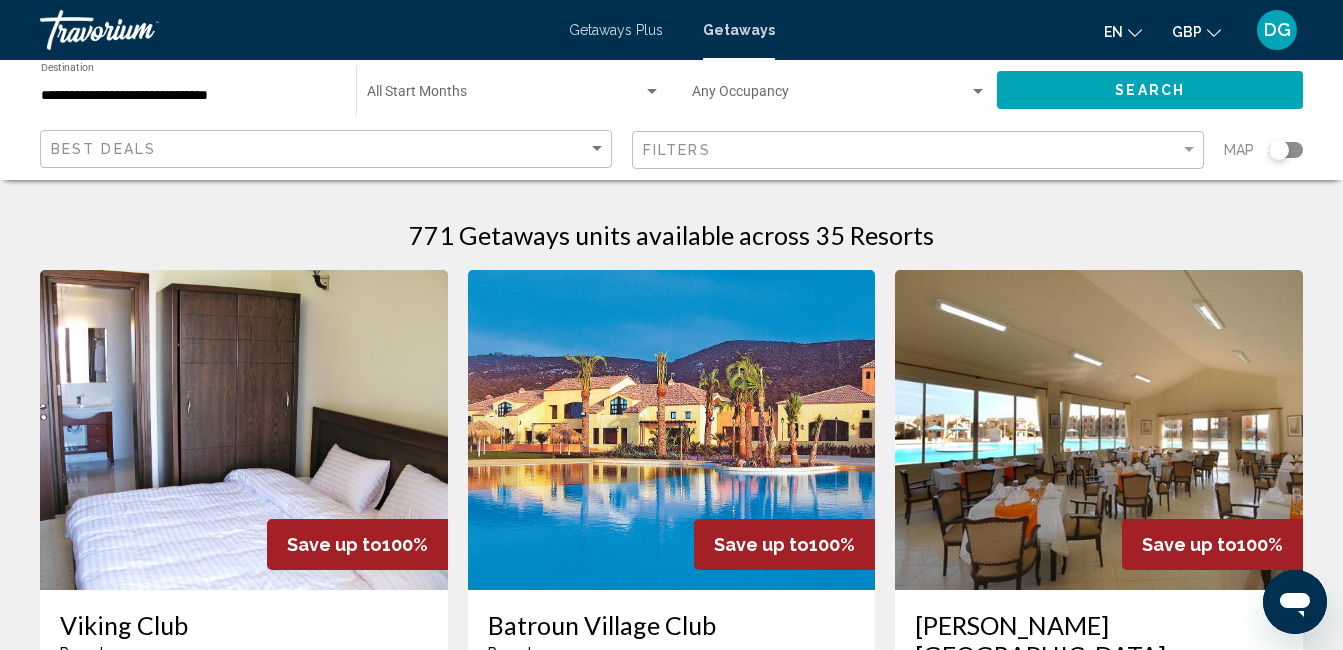 click on "771 Getaways units available across 35 Resorts Save up to  100%   Viking Club  Resort  -  This is an adults only resort
Sharm Elsheikh, Egypt From £504.22 GBP £0.00 GBP For 7 nights You save  £504.22 GBP   temp  2
Swimming Pool View Resort    ( 13 units )  Save up to  100%   Batroun Village Club  Resort  -  This is an adults only resort
North Lebanon, Lebanon From £504.22 GBP £0.00 GBP For 7 nights You save  £504.22 GBP   temp  4
Fitness Center
Swimming Pool View Resort    ( 1 unit )  Save up to  100%   Regina Elsokhna Beach Resort  Resort  -  This is an adults only resort
Al Suez, Egypt From £504.22 GBP £0.00 GBP For 7 nights You save  £504.22 GBP   temp
Swimming Pool View Resort    ( 12 units )" at bounding box center [671, 1719] 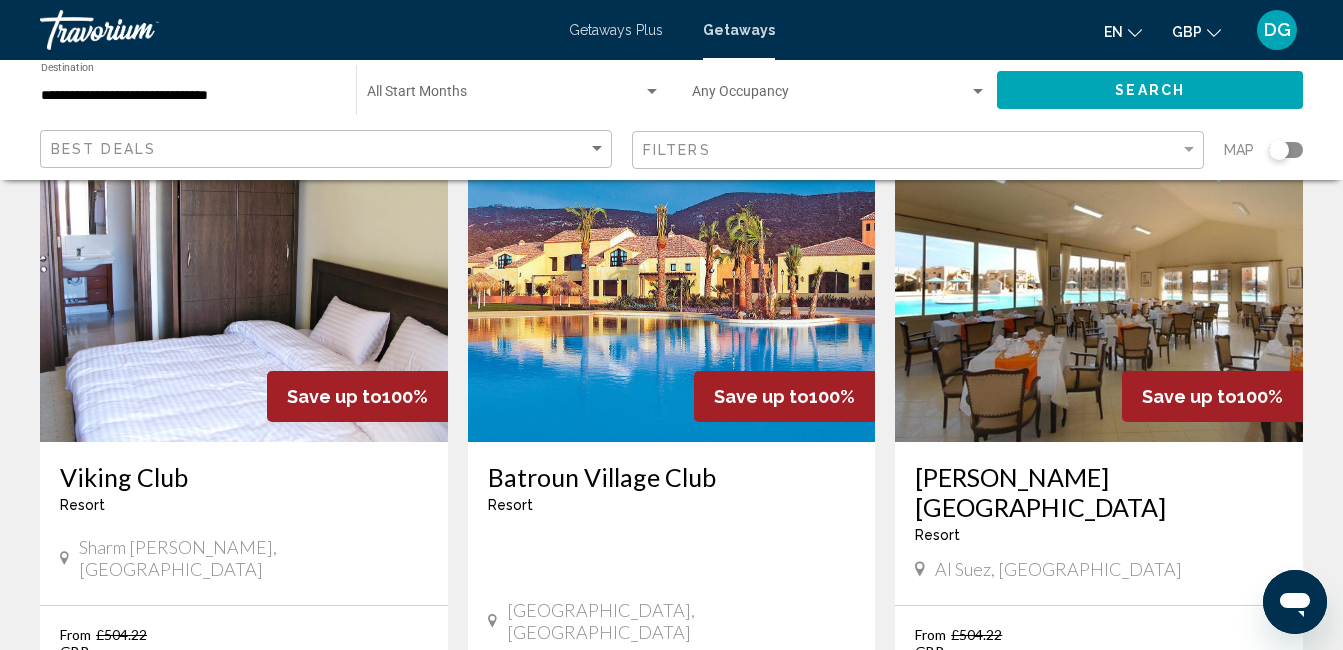 scroll, scrollTop: 160, scrollLeft: 0, axis: vertical 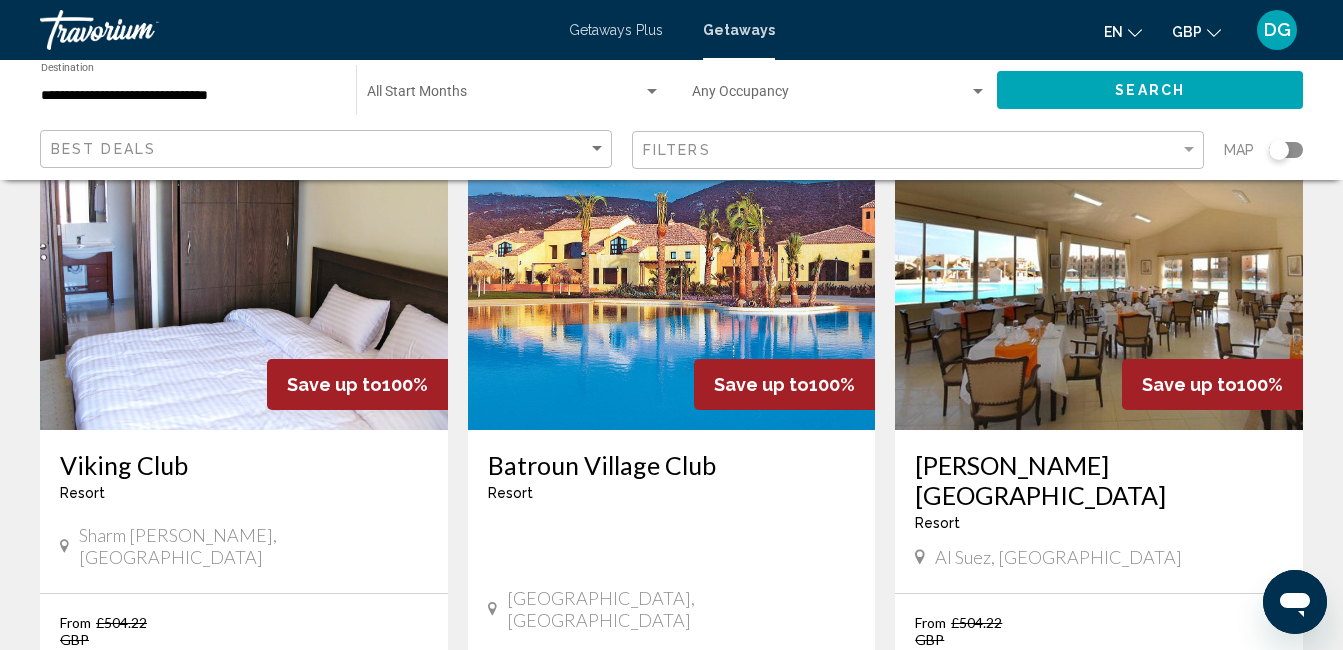 click at bounding box center [244, 270] 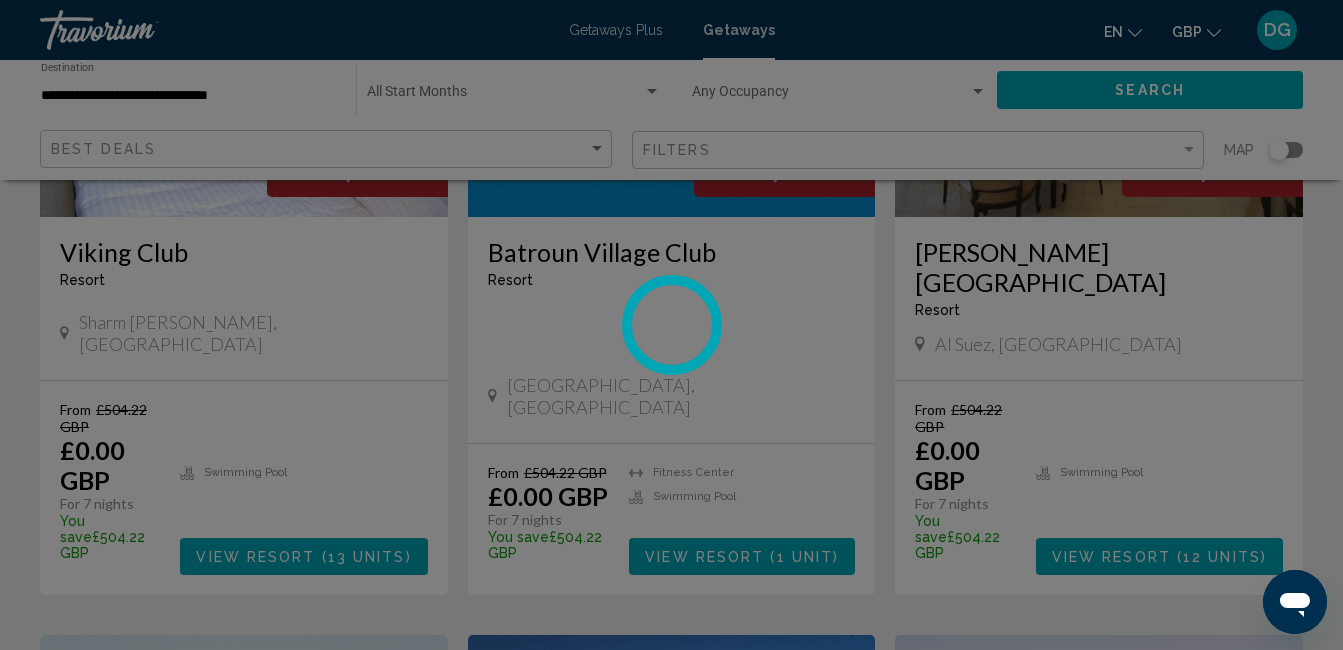 scroll, scrollTop: 440, scrollLeft: 0, axis: vertical 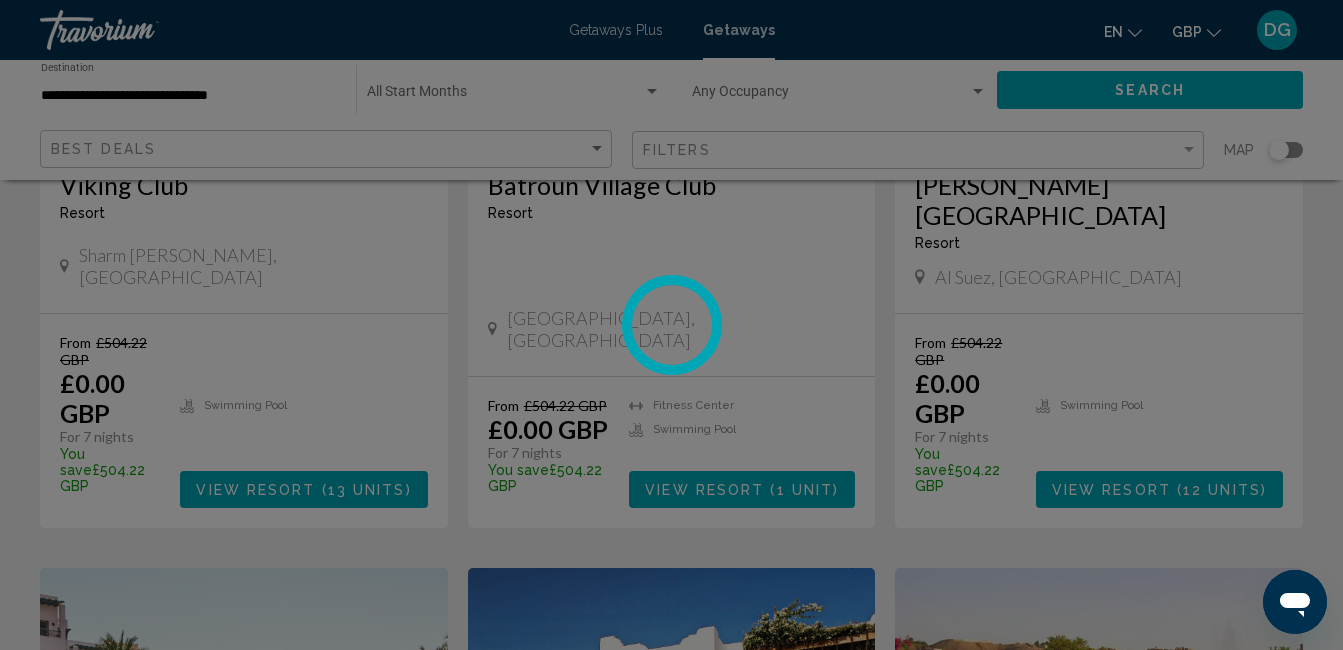 click at bounding box center (671, 325) 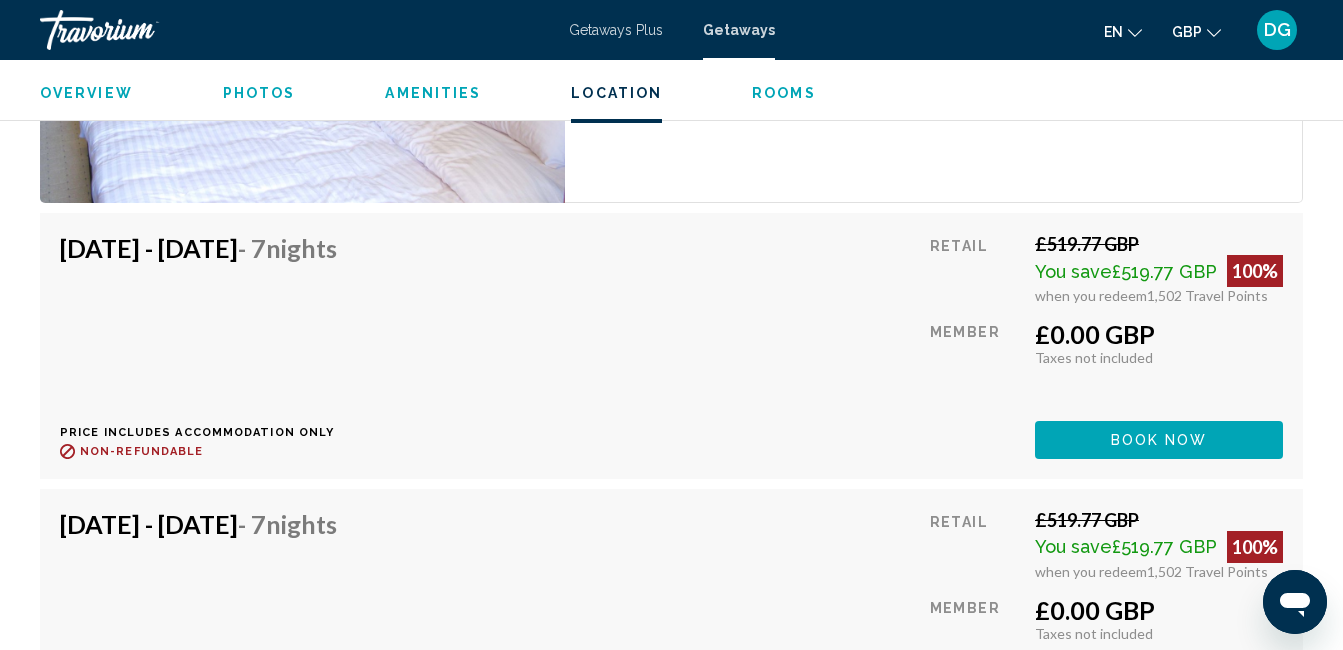 scroll, scrollTop: 3607, scrollLeft: 0, axis: vertical 